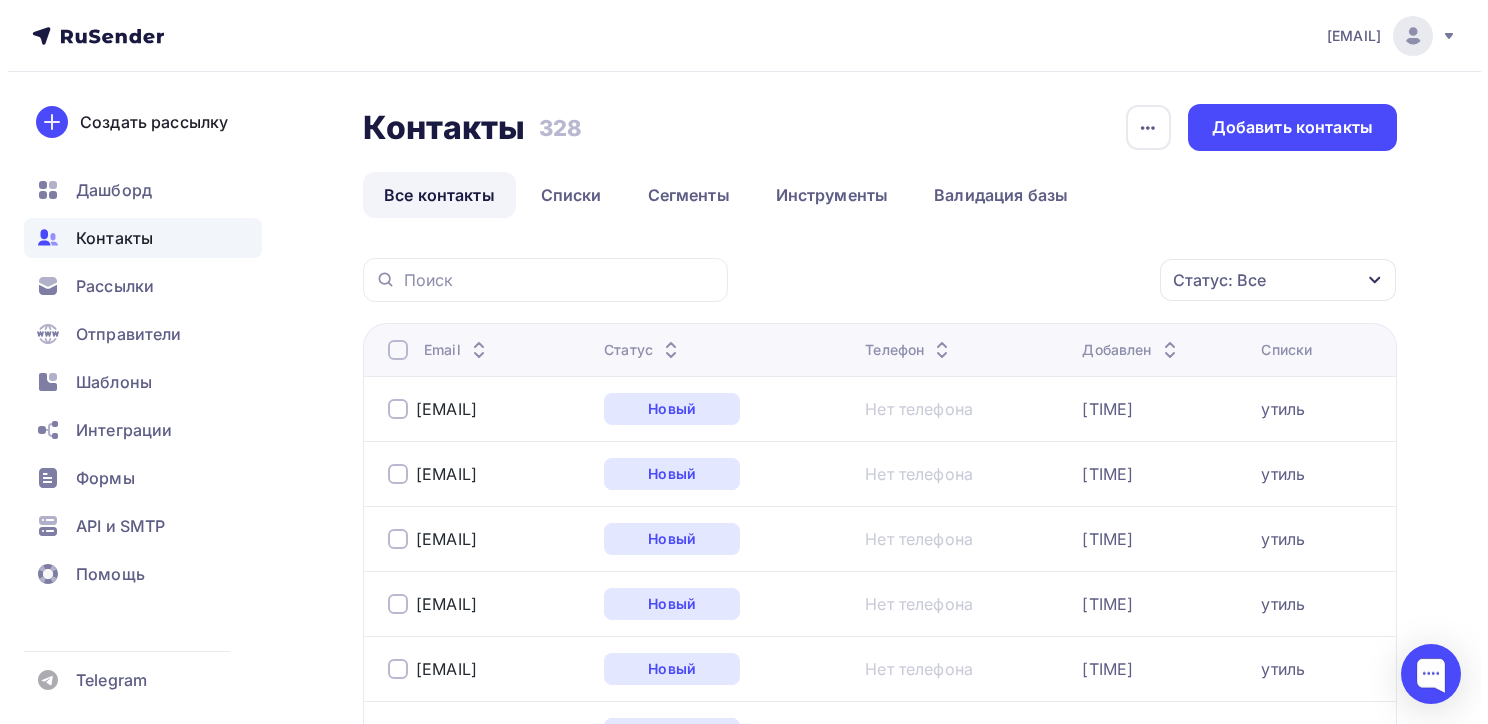 scroll, scrollTop: 0, scrollLeft: 0, axis: both 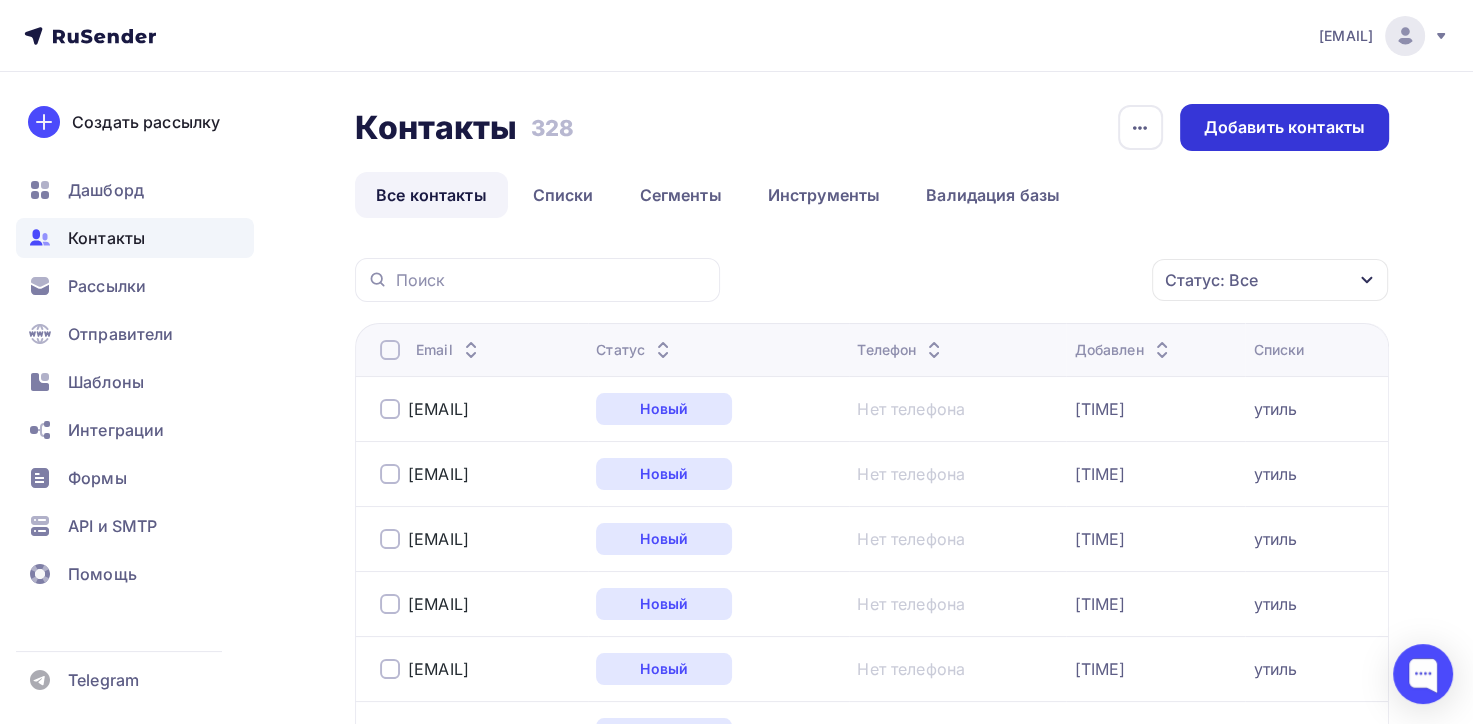click on "Добавить контакты" at bounding box center [1284, 127] 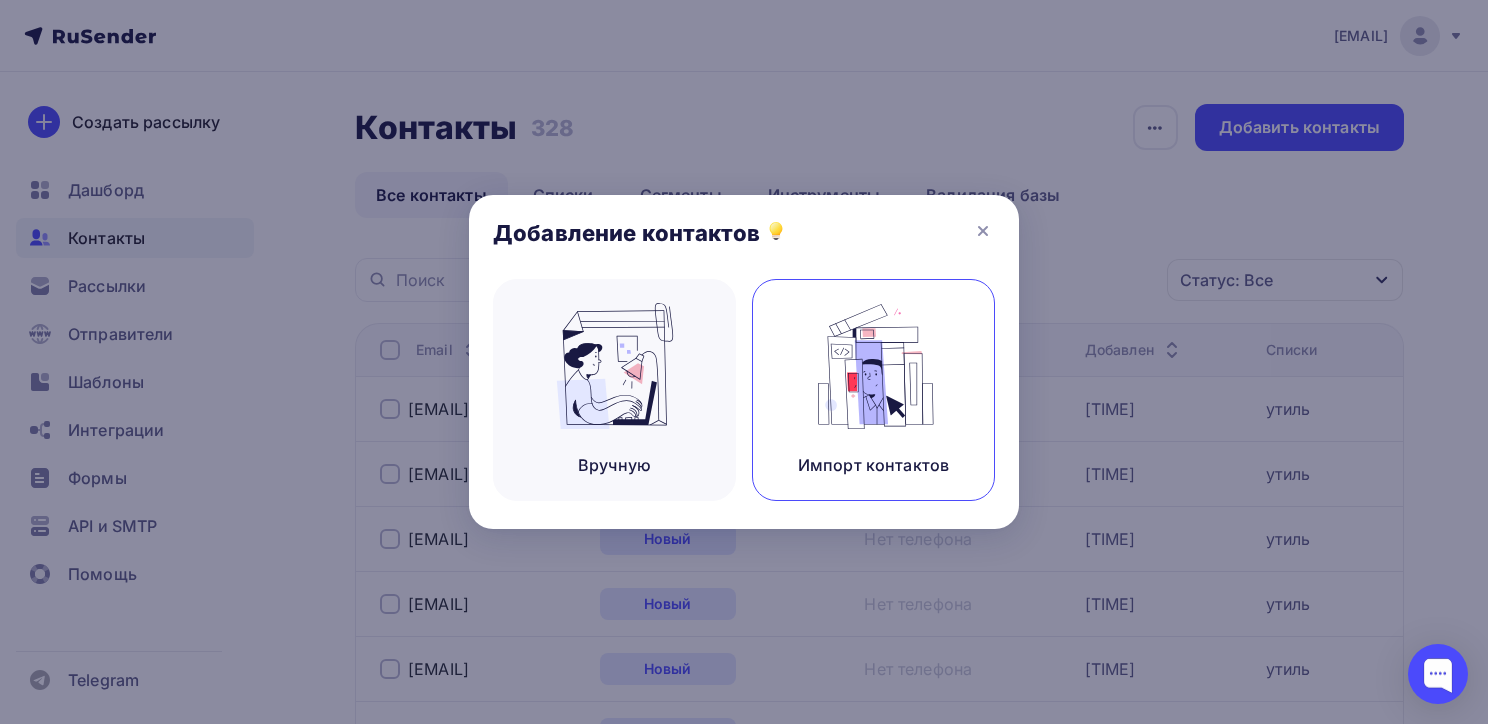 click on "Импорт контактов" at bounding box center [873, 465] 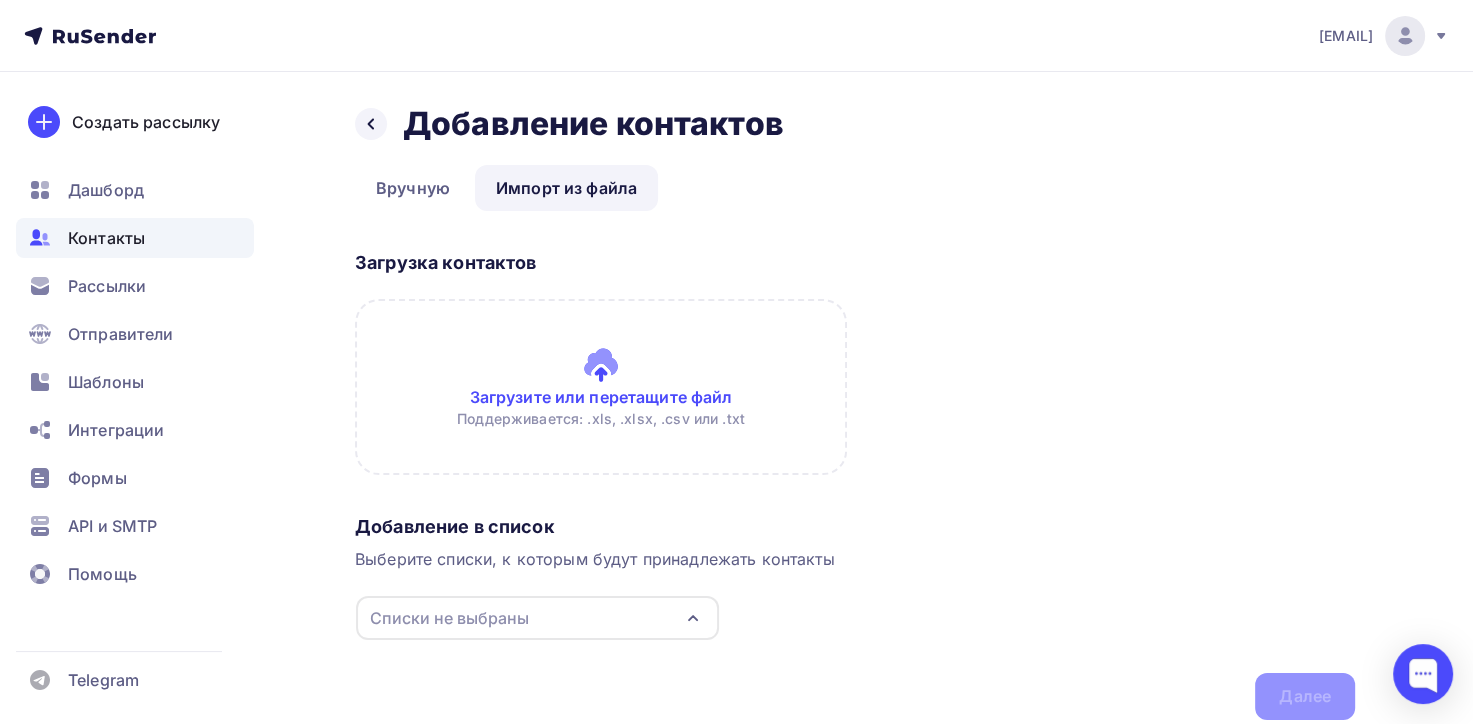 click at bounding box center (601, 387) 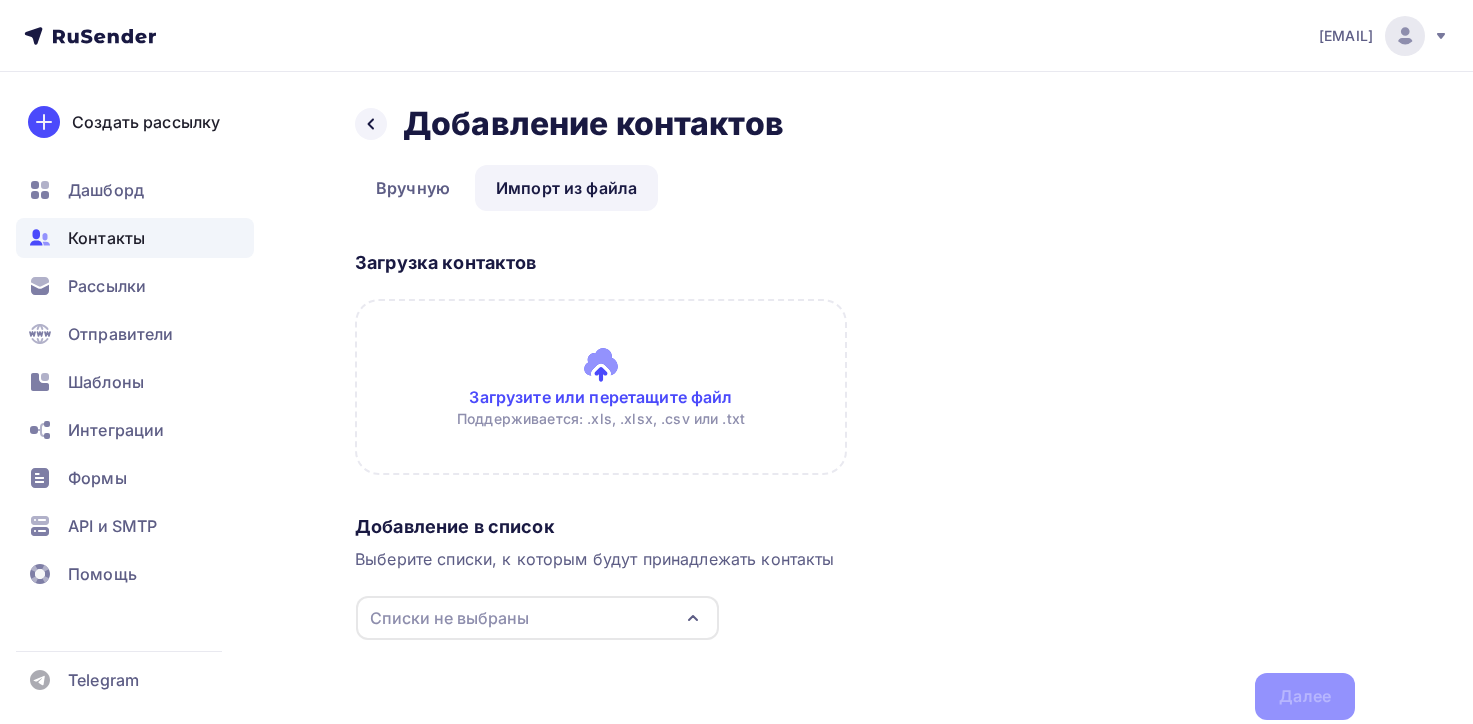 click at bounding box center [601, 387] 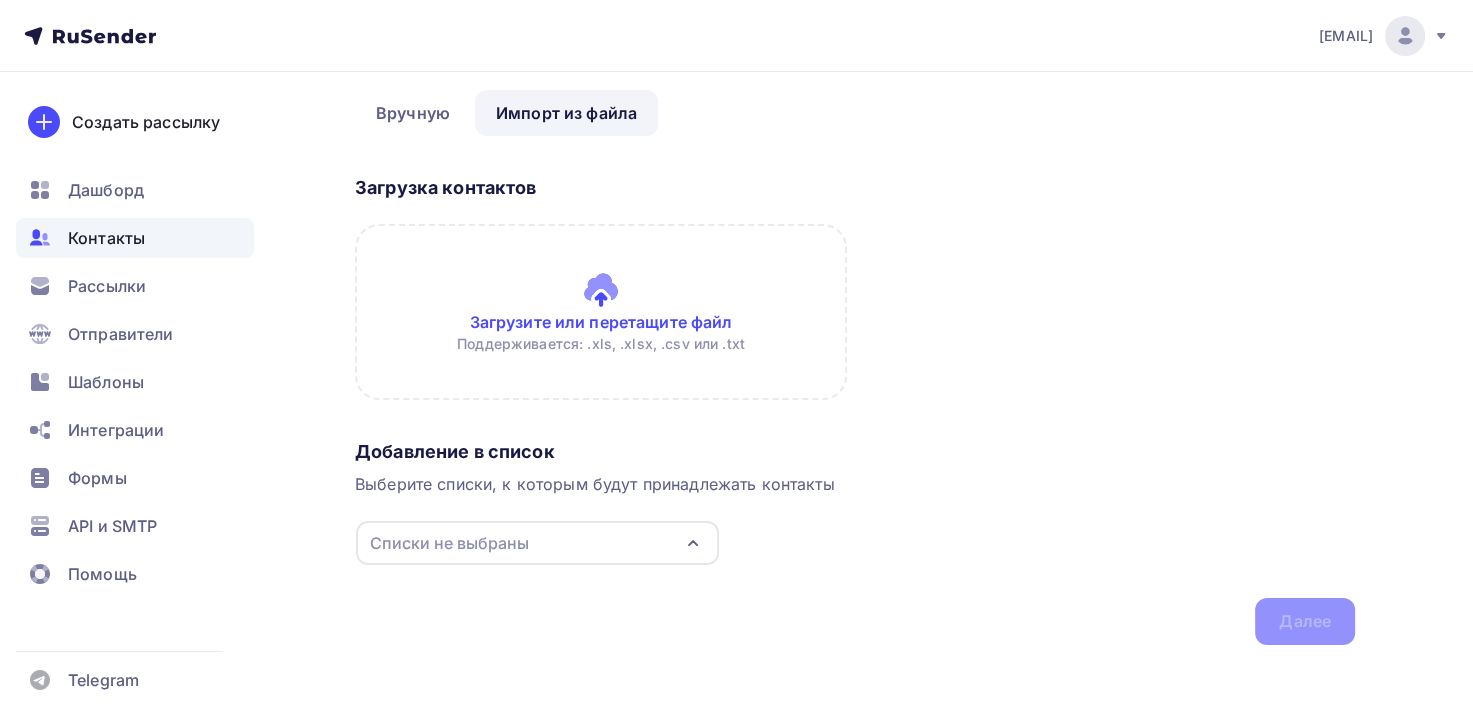 scroll, scrollTop: 75, scrollLeft: 0, axis: vertical 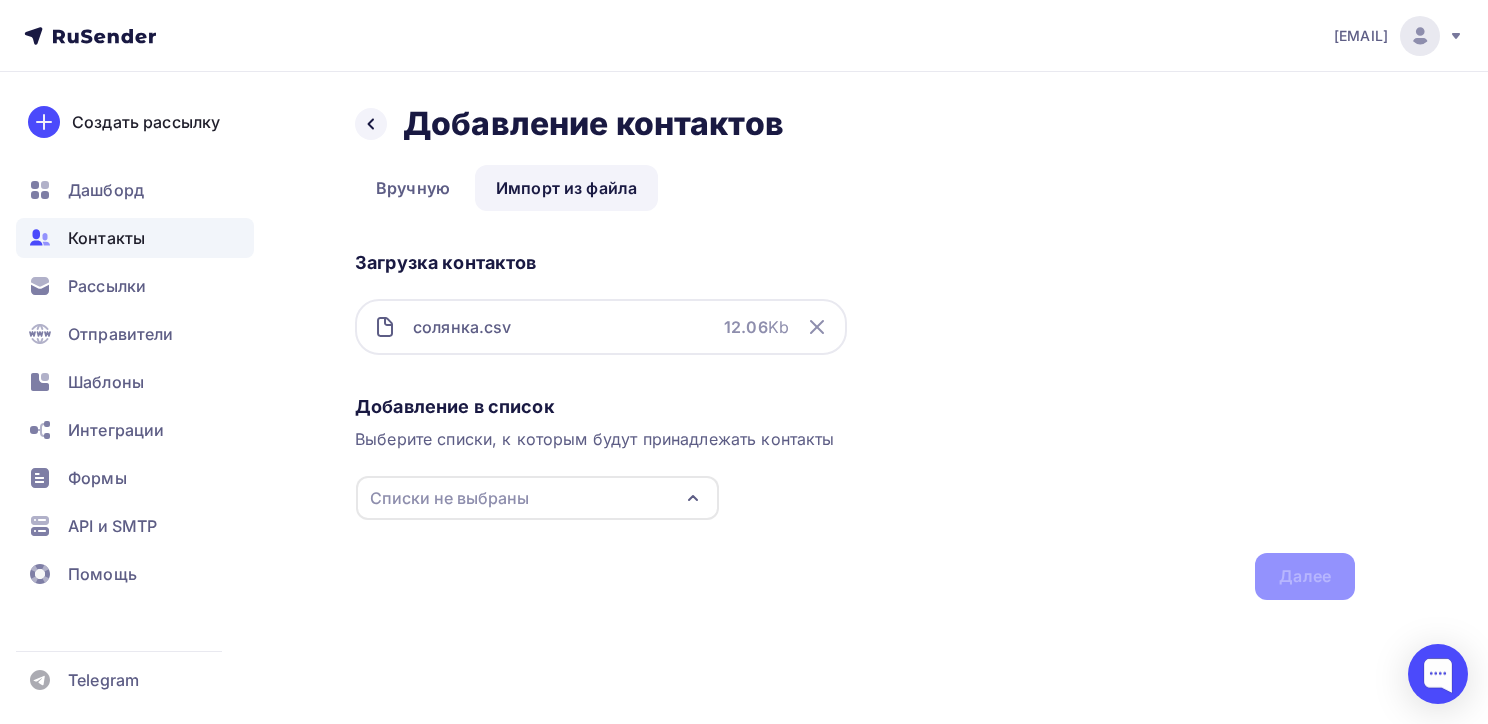 click 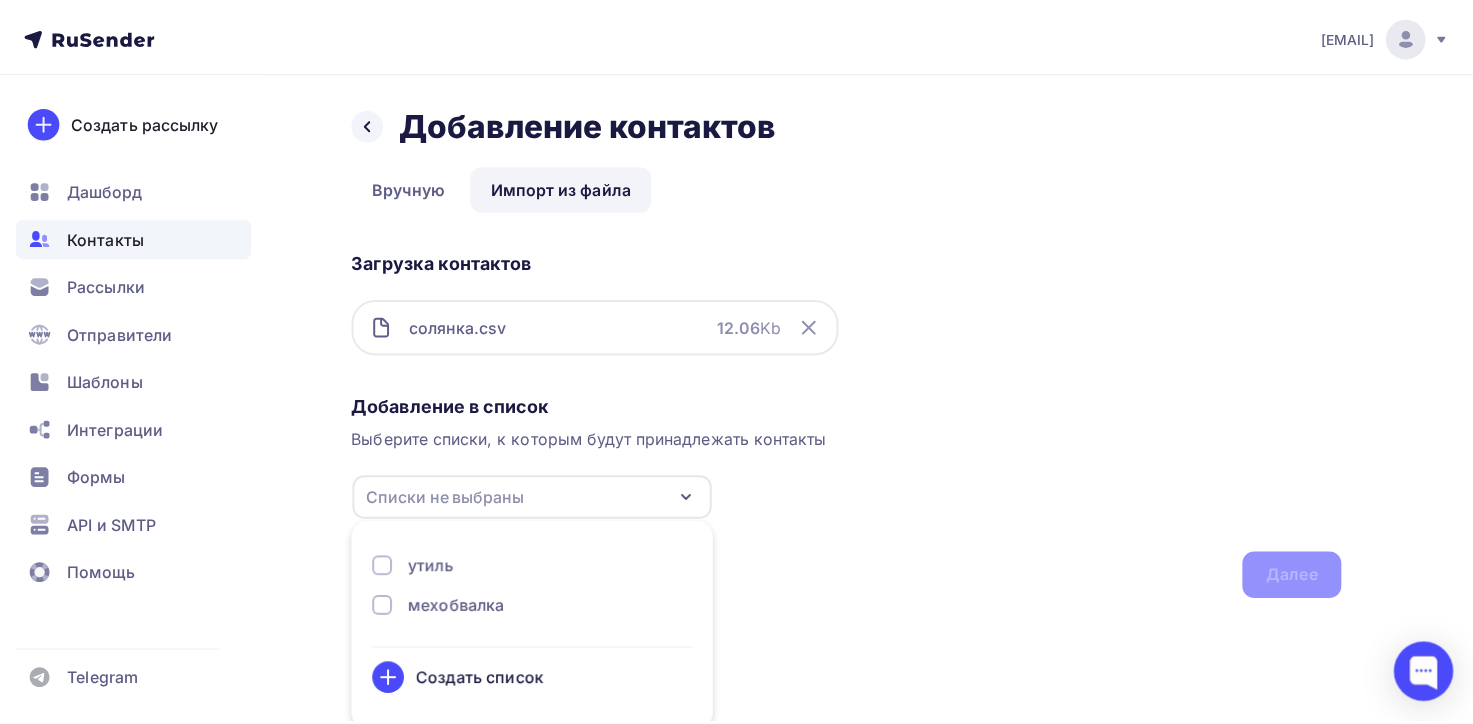 scroll, scrollTop: 8, scrollLeft: 0, axis: vertical 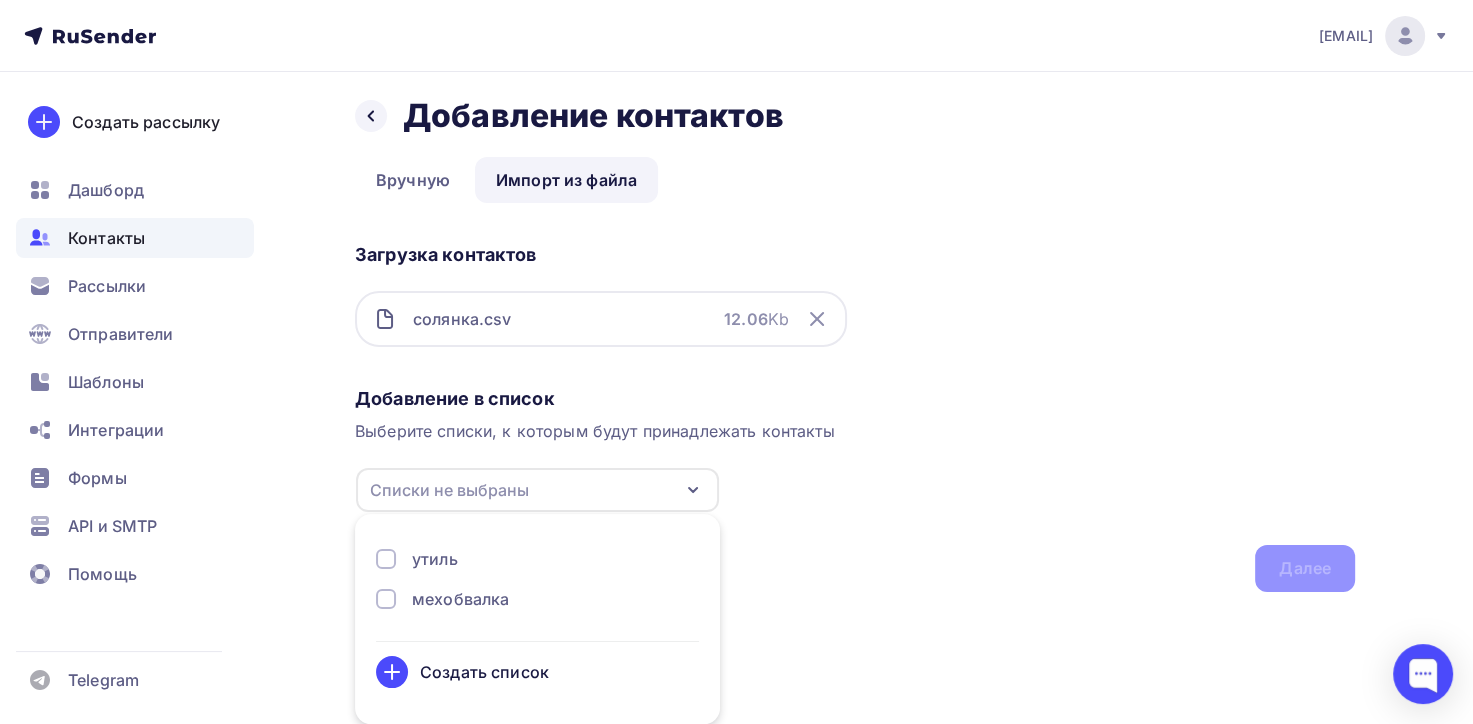 click on "Создать список" at bounding box center [484, 672] 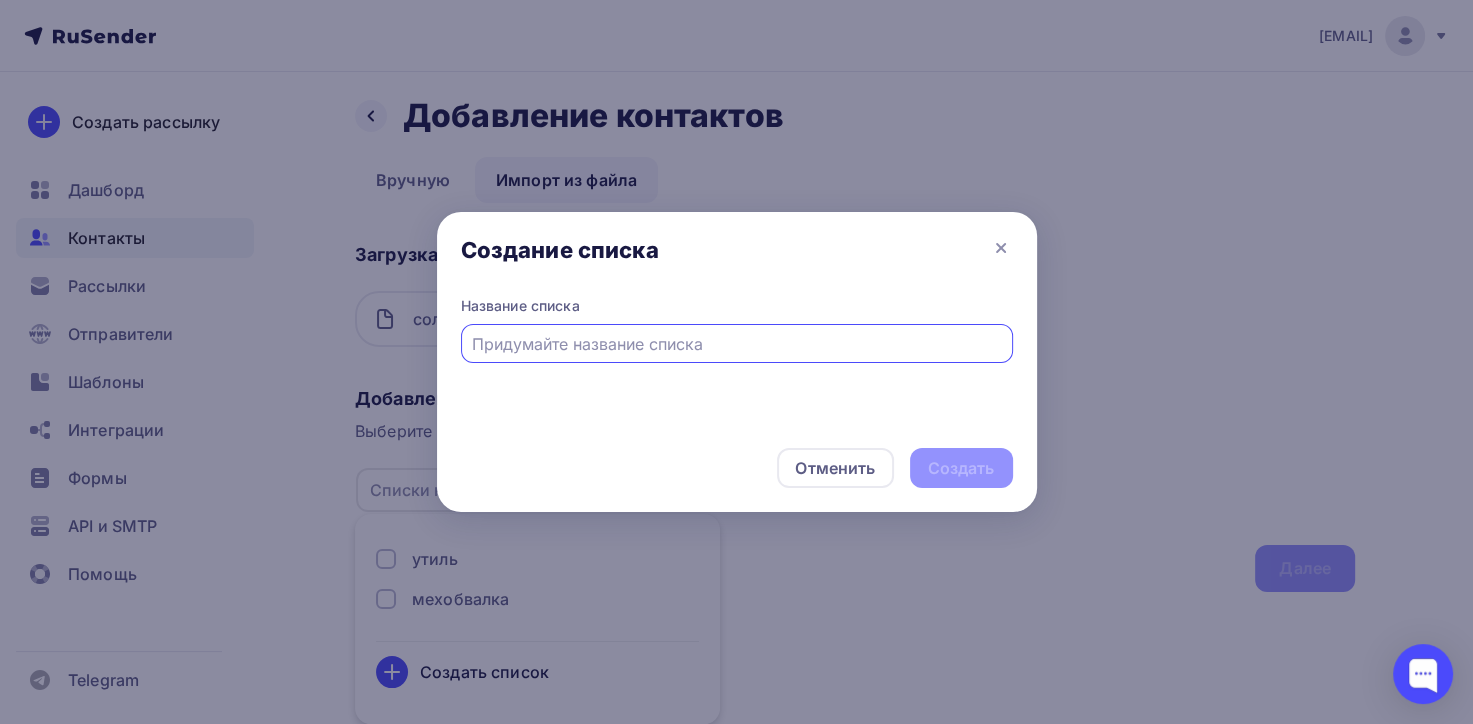 scroll, scrollTop: 0, scrollLeft: 0, axis: both 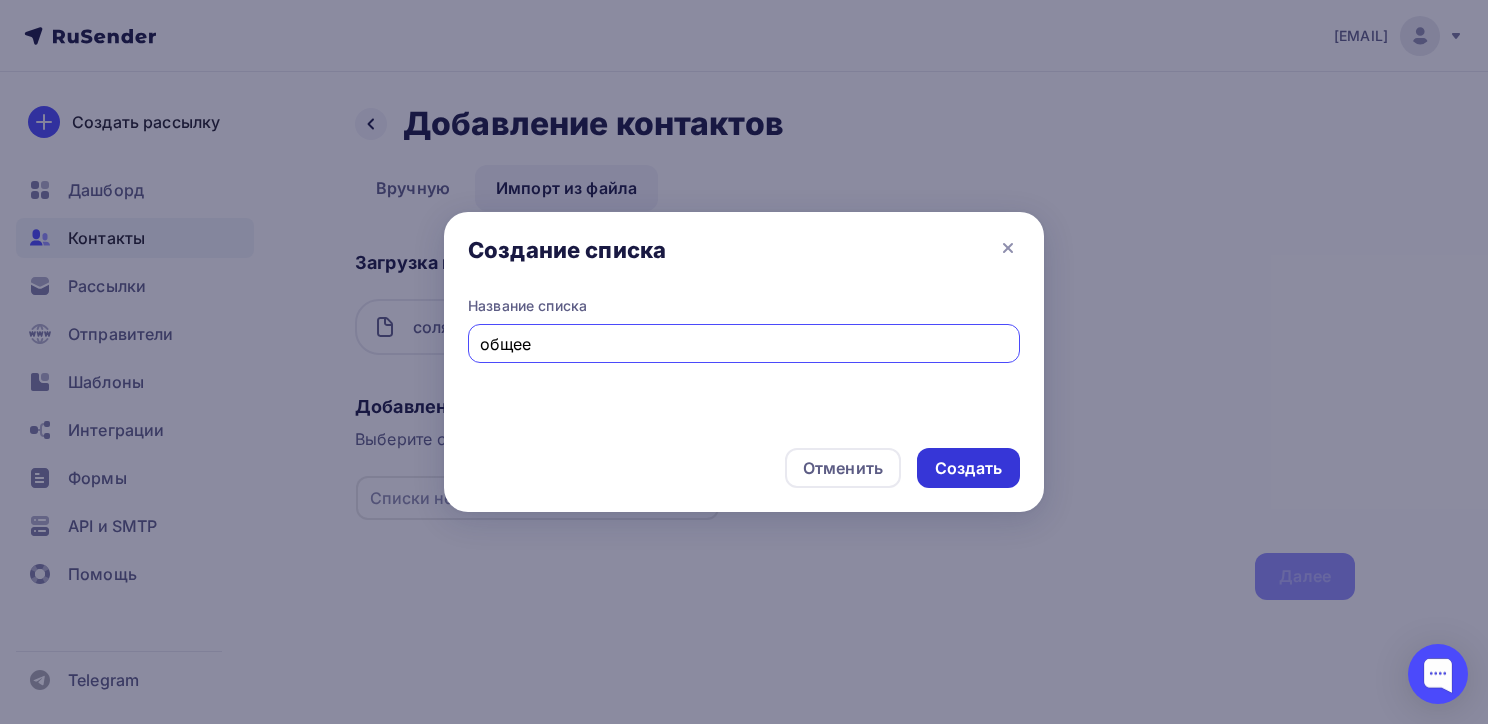 type on "общее" 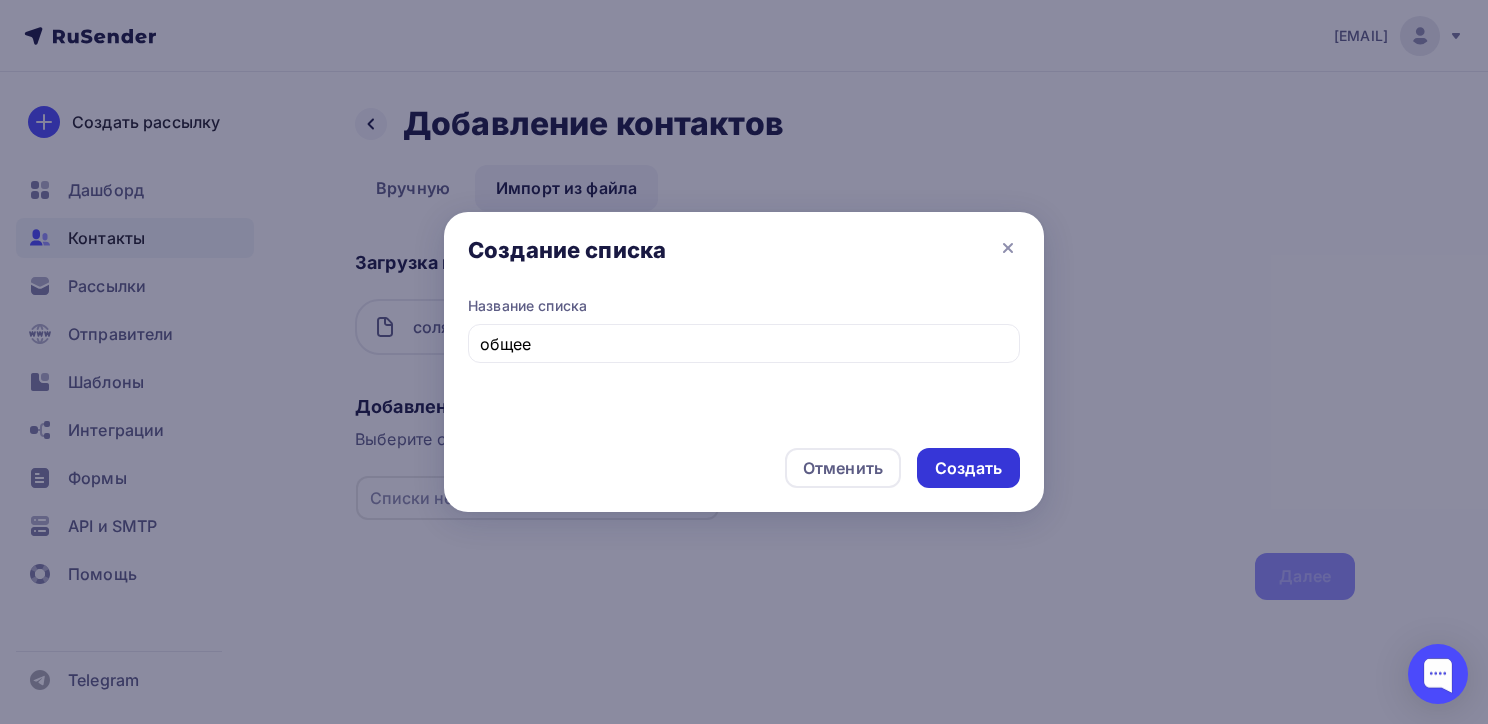 click on "Создать" at bounding box center [968, 468] 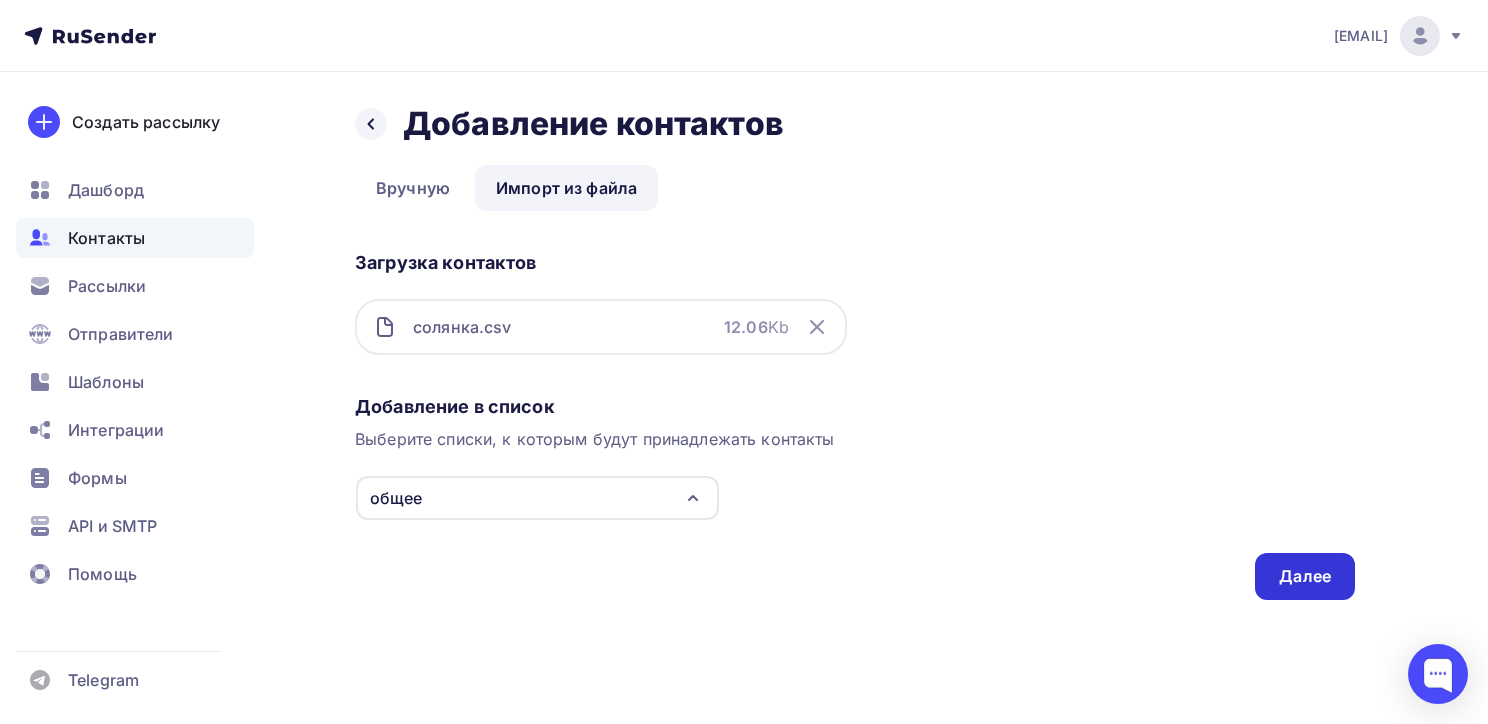 click on "Далее" at bounding box center (1305, 576) 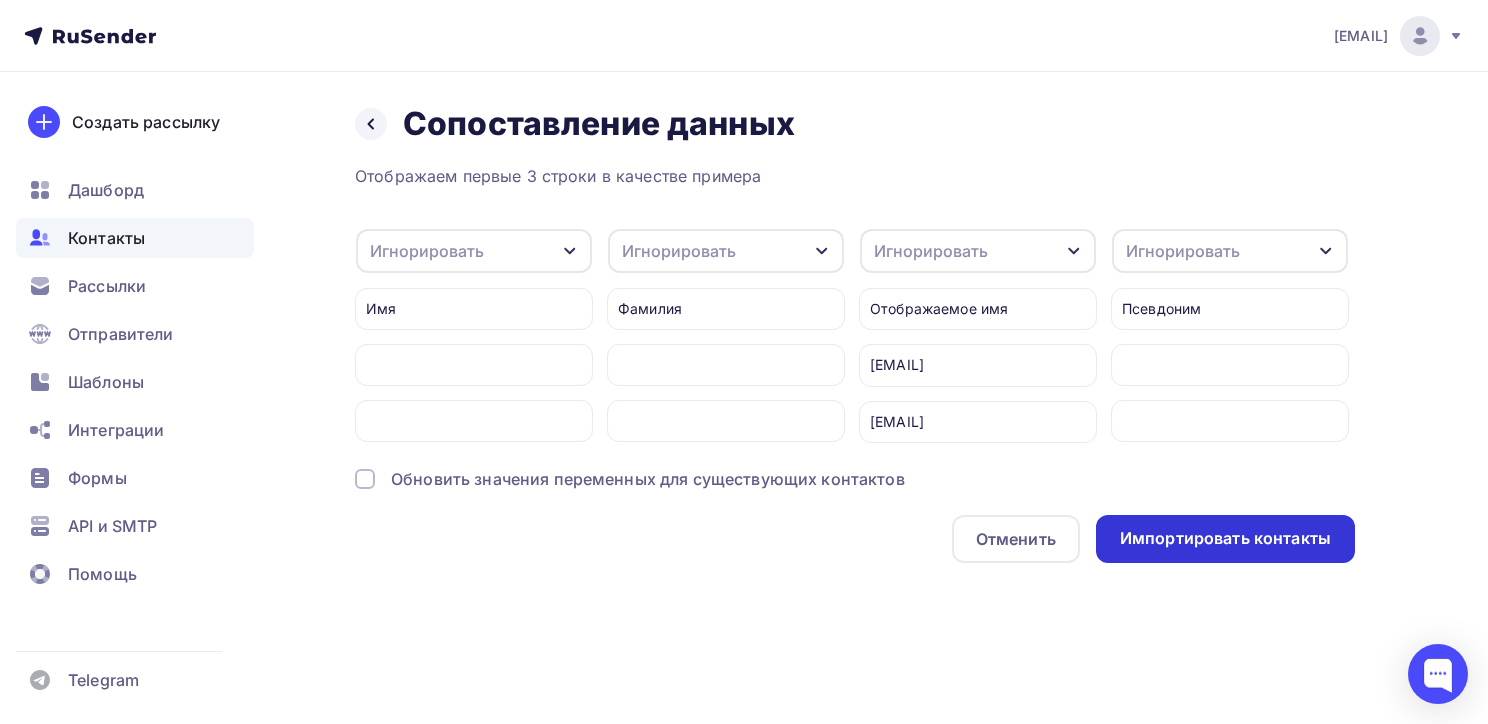 click on "Импортировать контакты" at bounding box center (1225, 538) 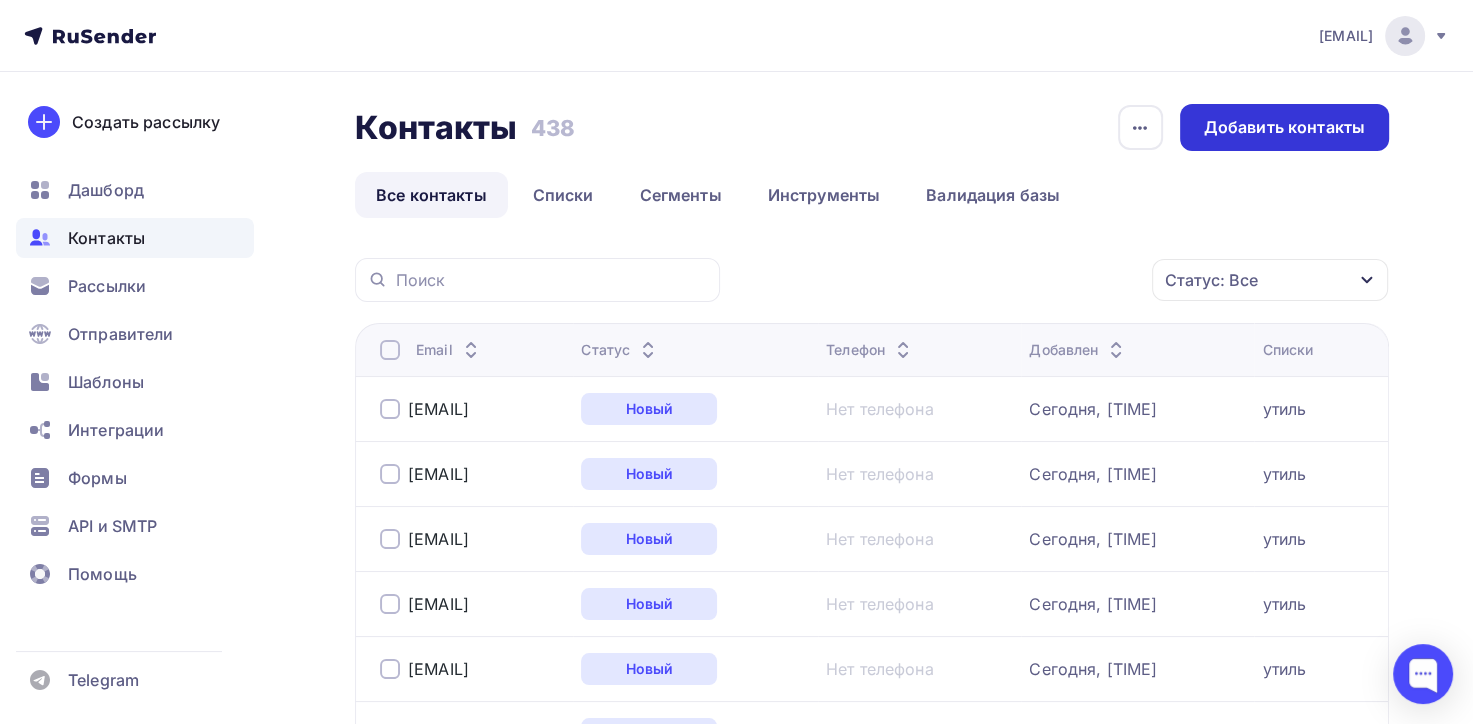 click on "Добавить контакты" at bounding box center [1284, 127] 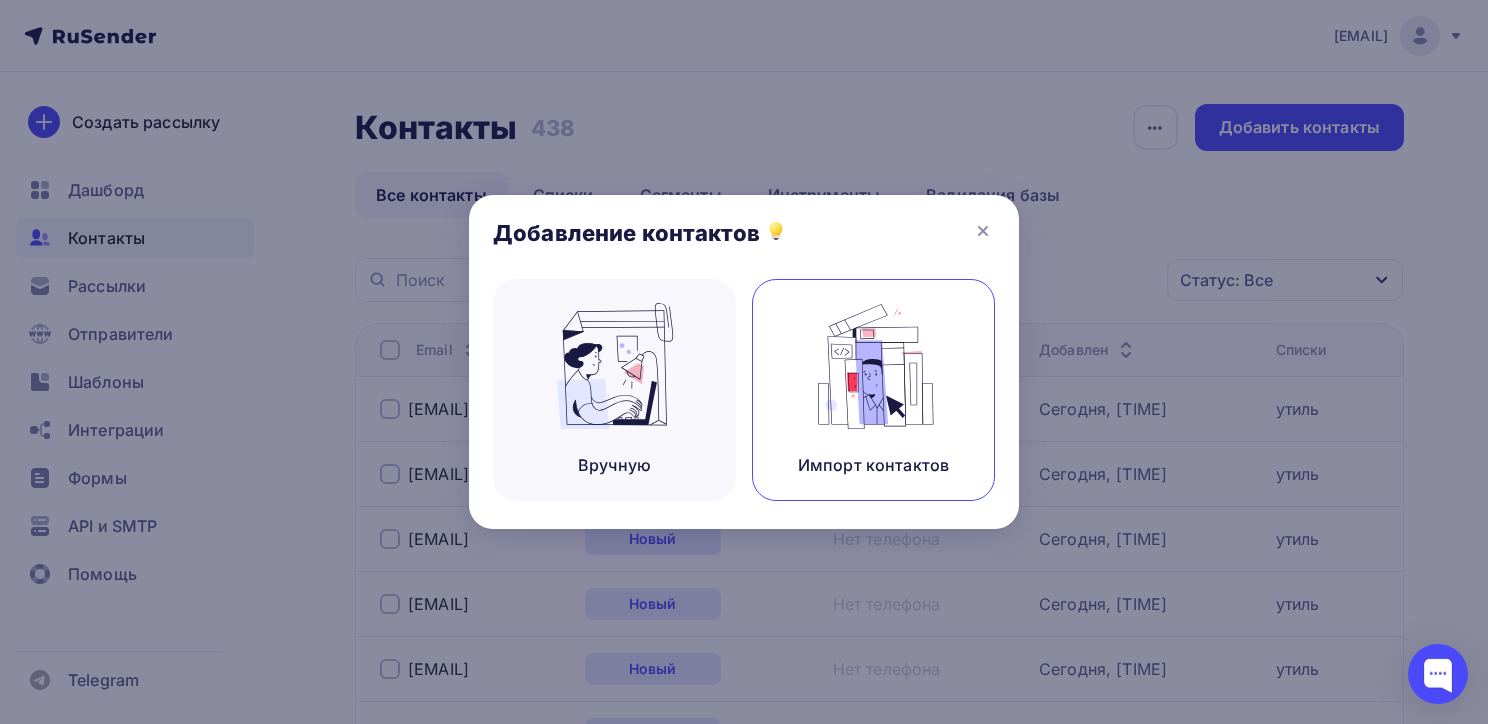 click on "Импорт контактов" at bounding box center [873, 465] 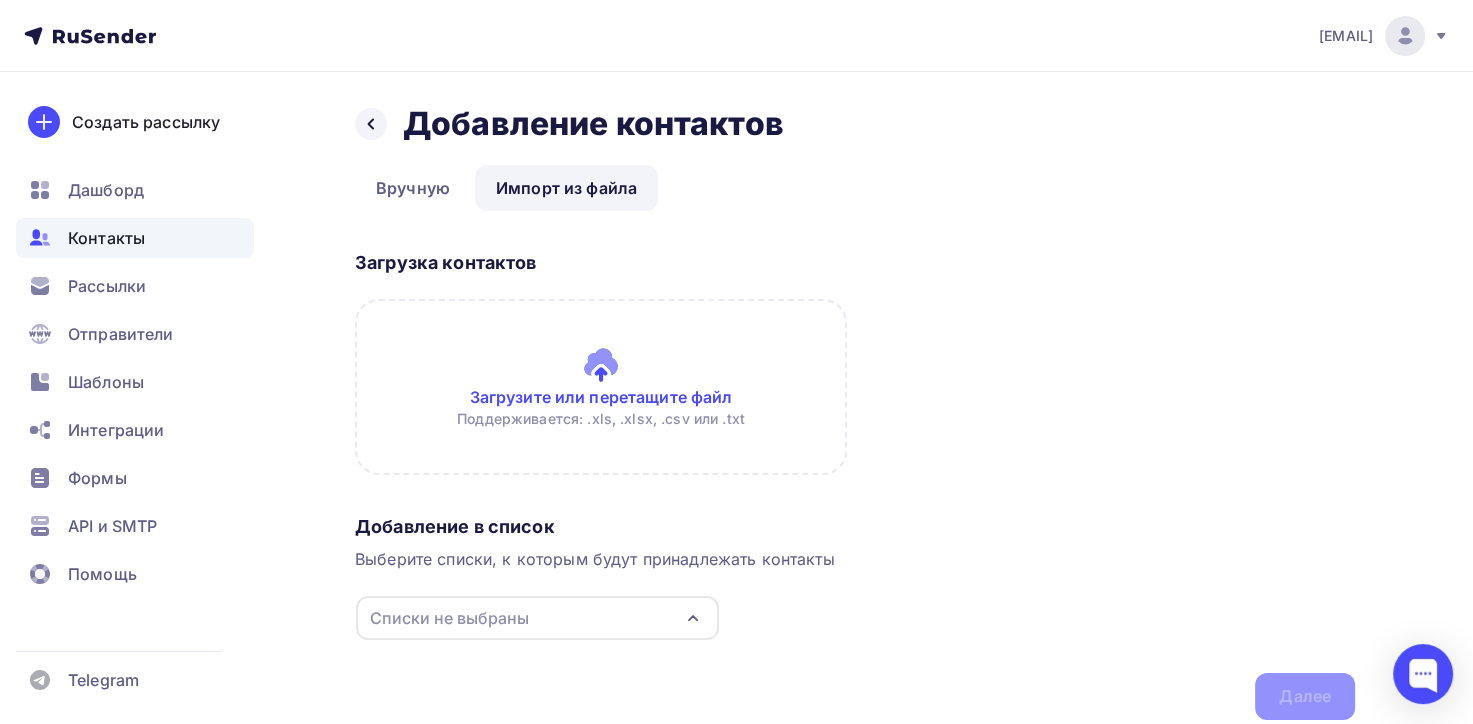 click 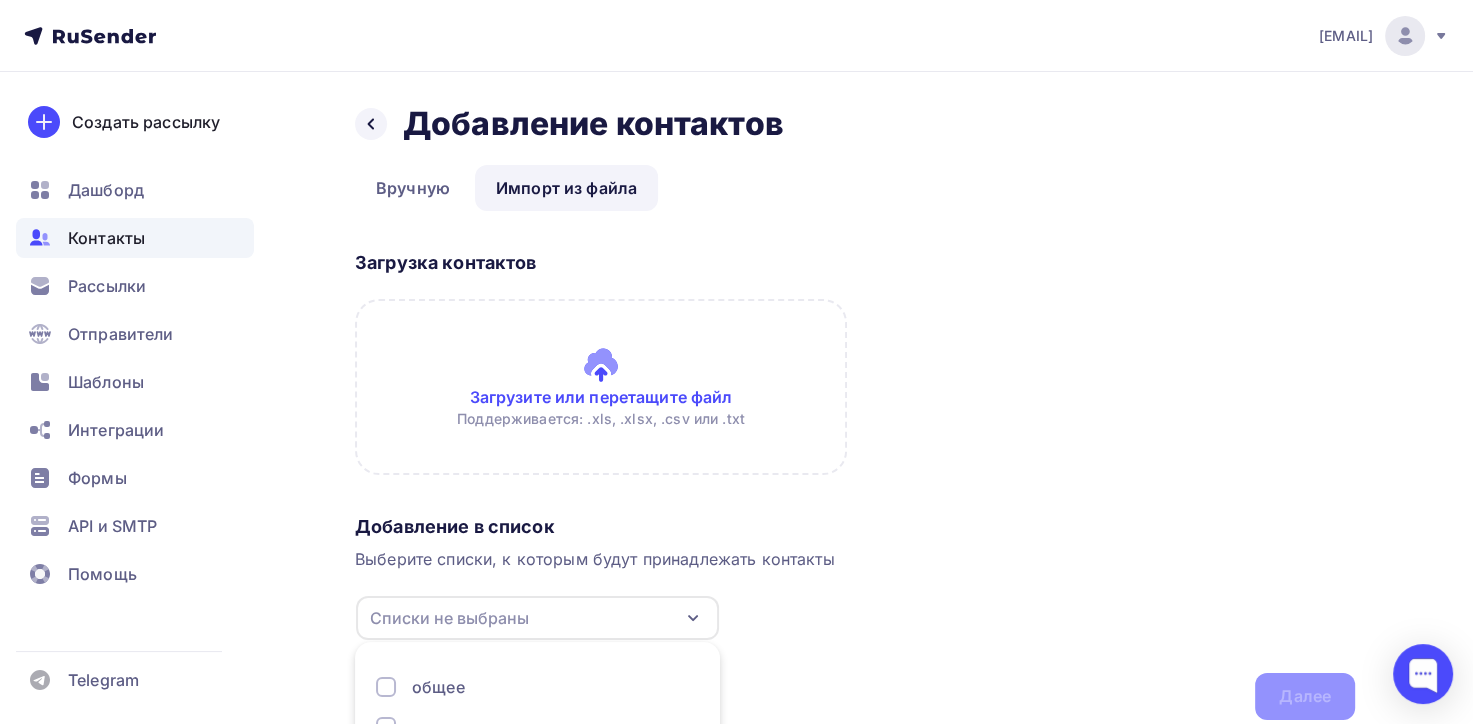 scroll, scrollTop: 168, scrollLeft: 0, axis: vertical 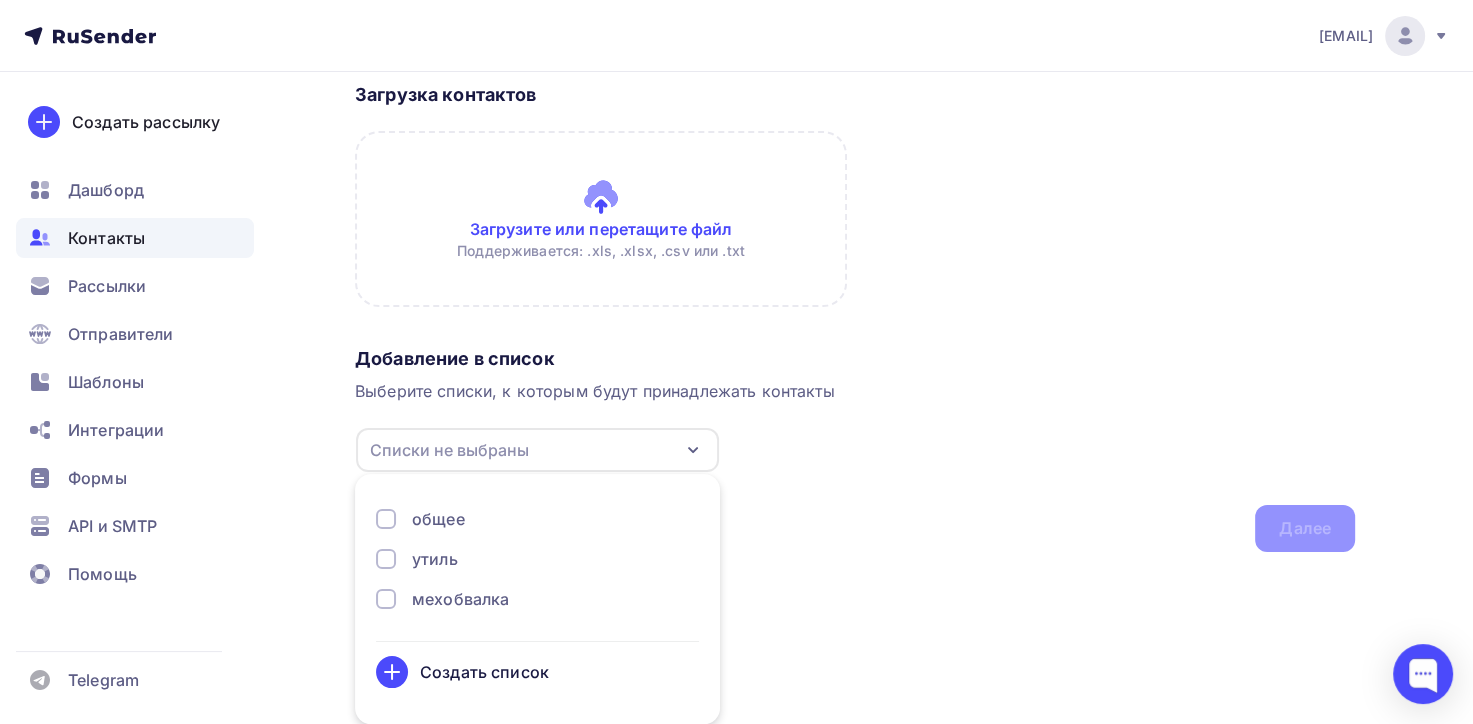 click on "общее" at bounding box center [438, 519] 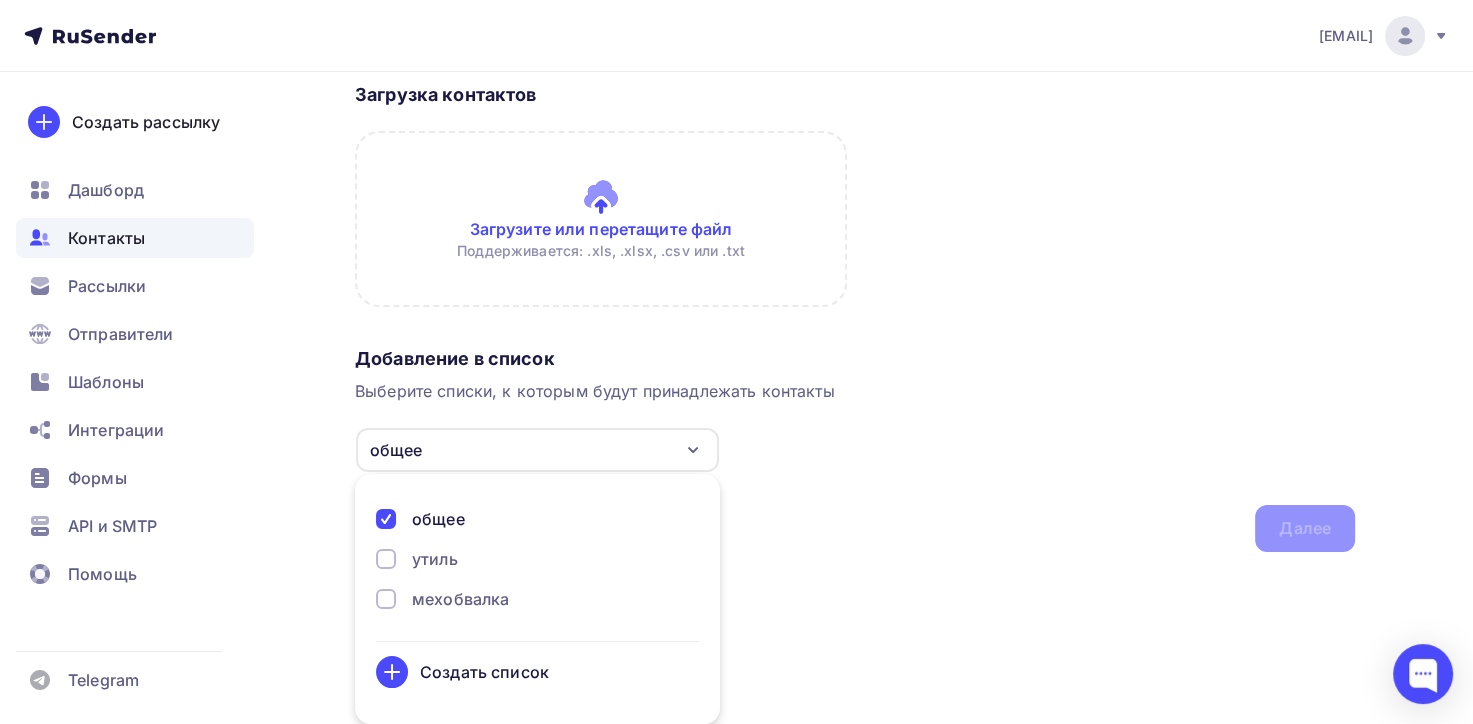 click on "Назад
Добавление контактов
Добавление контактов
Вручную   Импорт из файла
Импорт из файла
Вручную
Загрузка контактов         Загрузите или перетащите файл   Поддерживается: .xls, .xlsx, .csv или .txt   Добавление в список
Выберите списки, к которым будут принадлежать контакты
общее
общее
утиль
мехобвалка
Создать список
Для добавления контактов необходимо  создать список     Далее" at bounding box center [736, 268] 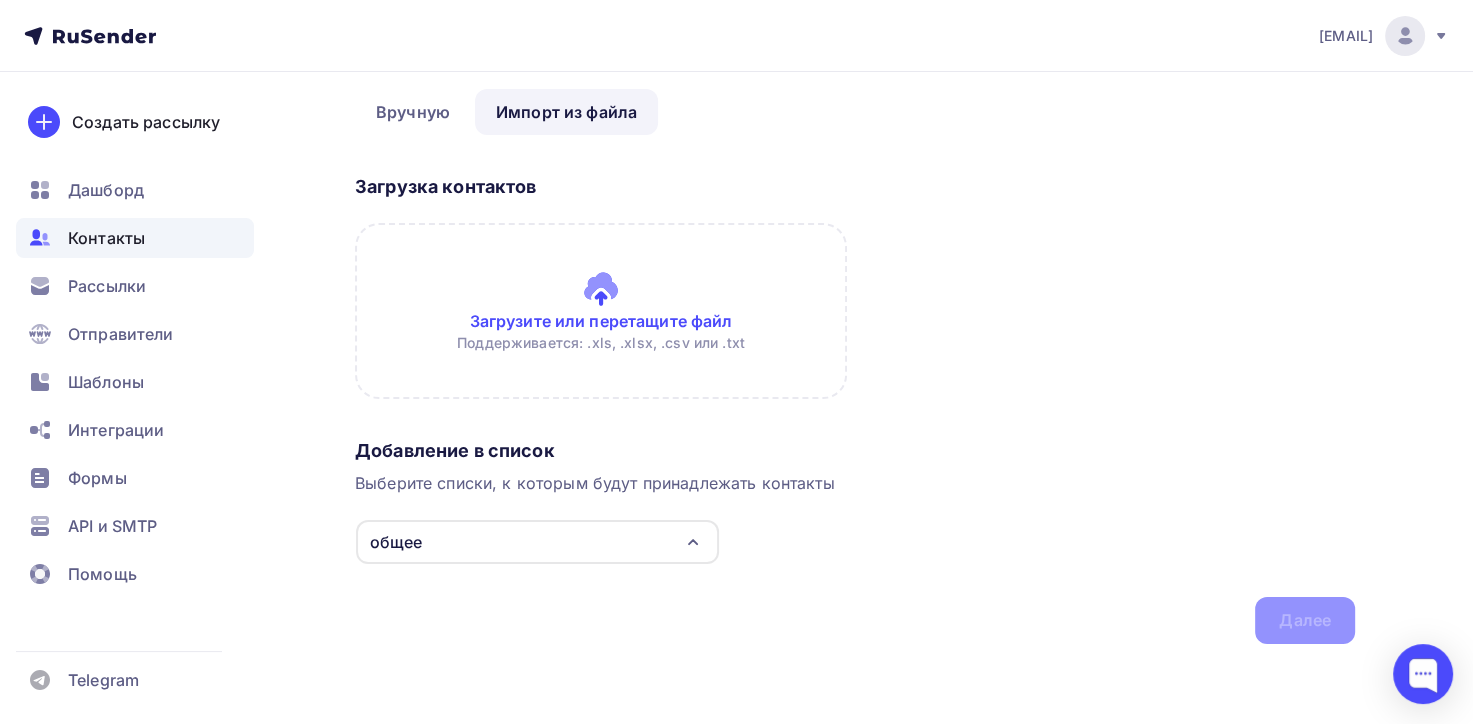 scroll, scrollTop: 75, scrollLeft: 0, axis: vertical 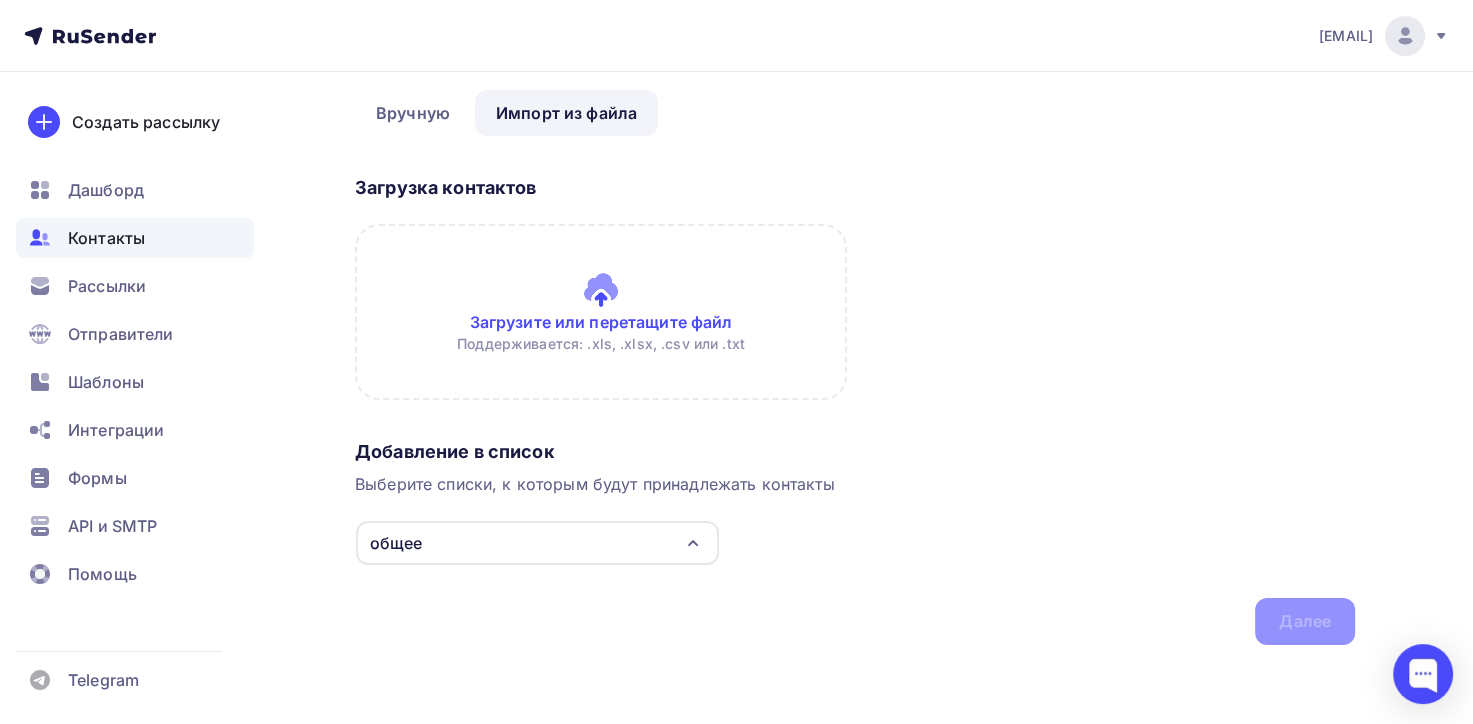 click at bounding box center (601, 312) 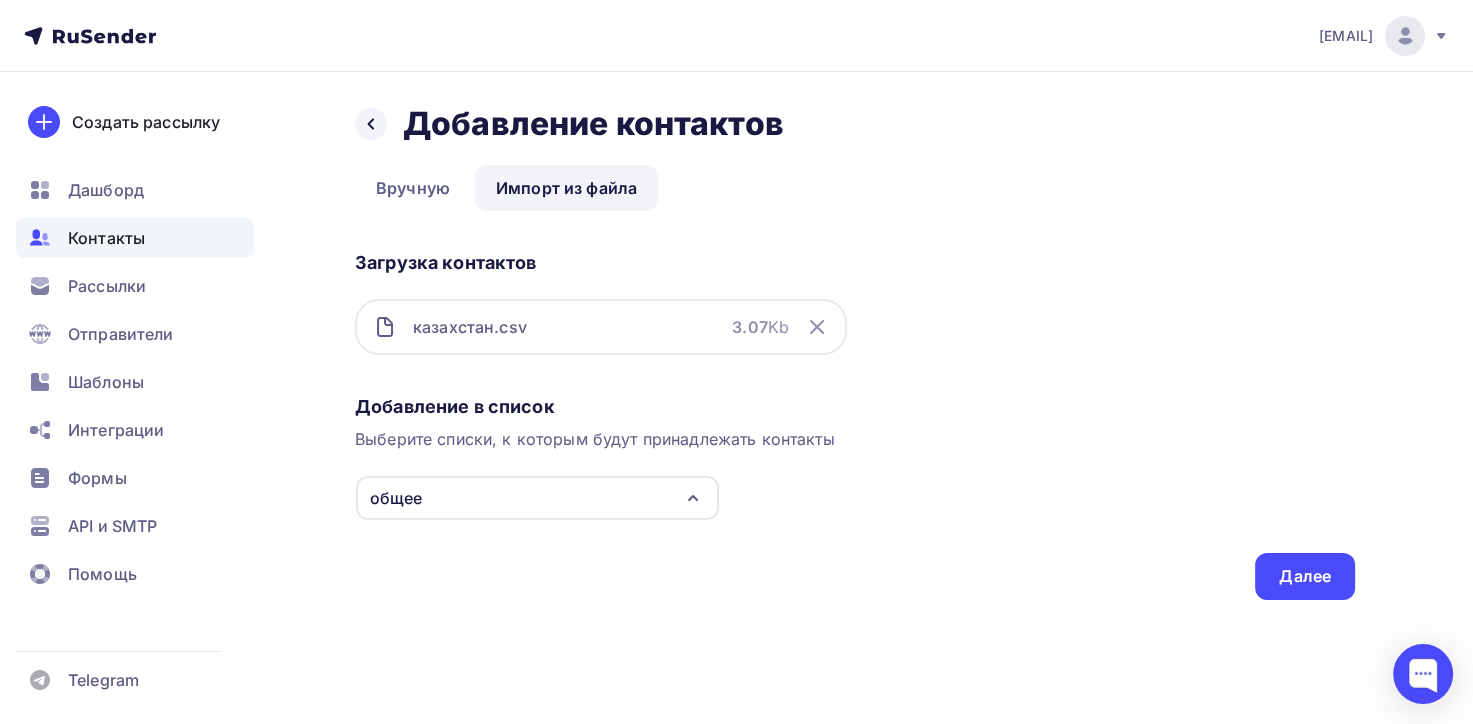 scroll, scrollTop: 0, scrollLeft: 0, axis: both 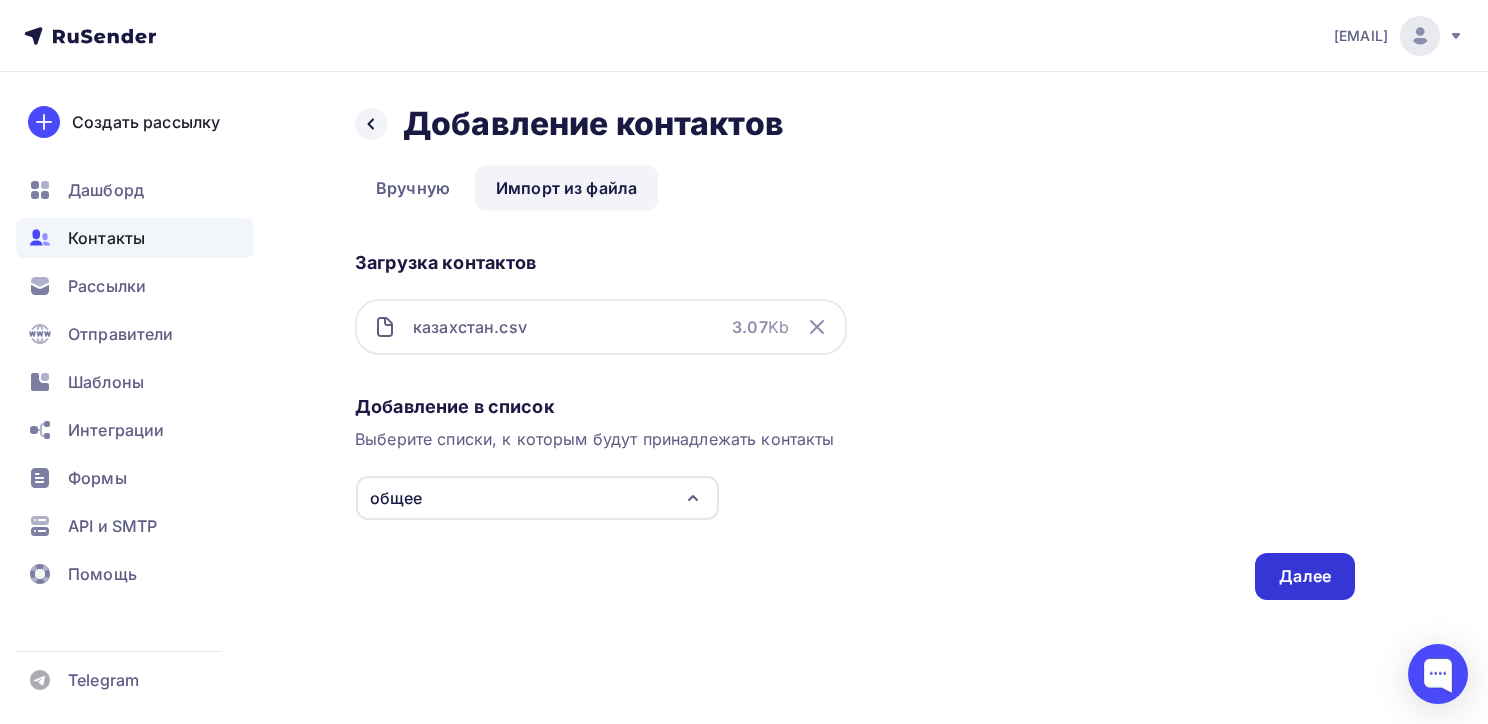 click on "Далее" at bounding box center (1305, 576) 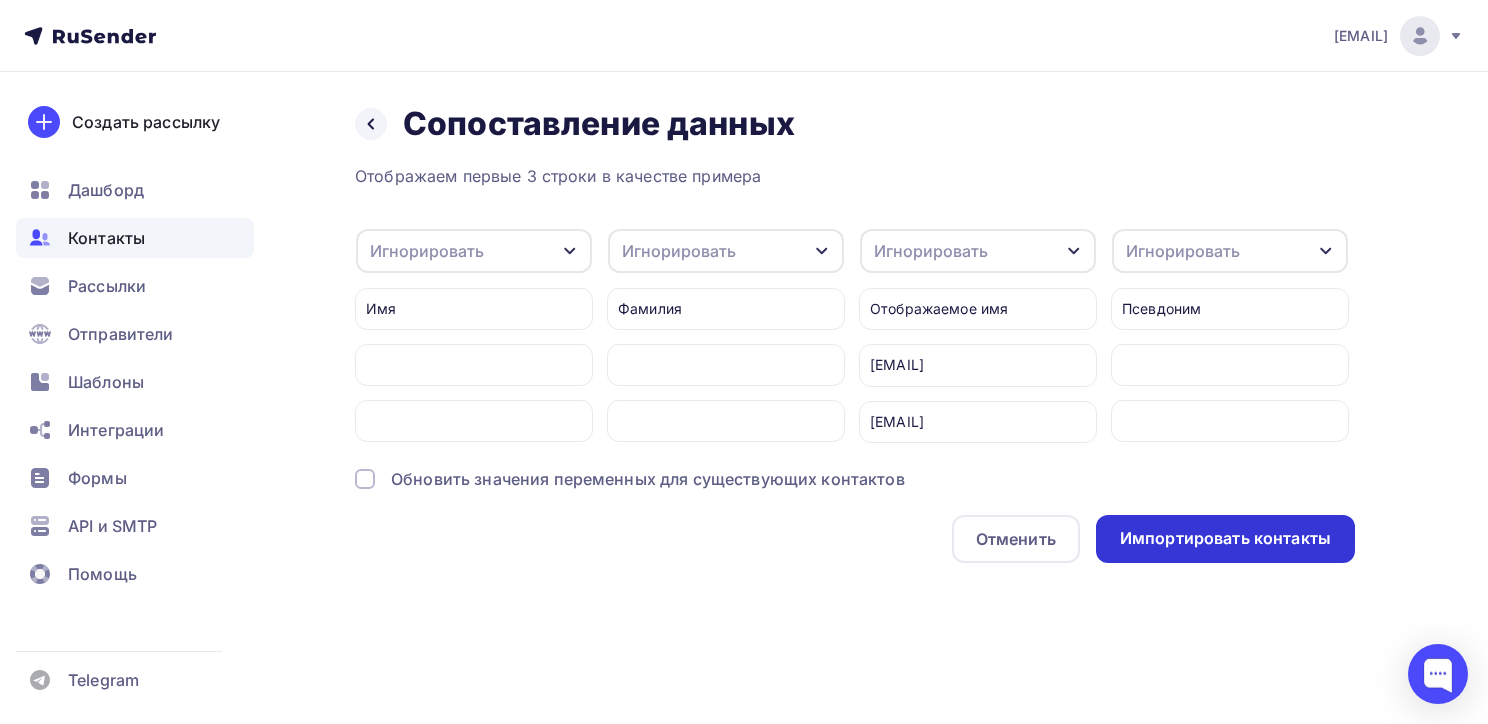 click on "Импортировать контакты" at bounding box center [1225, 538] 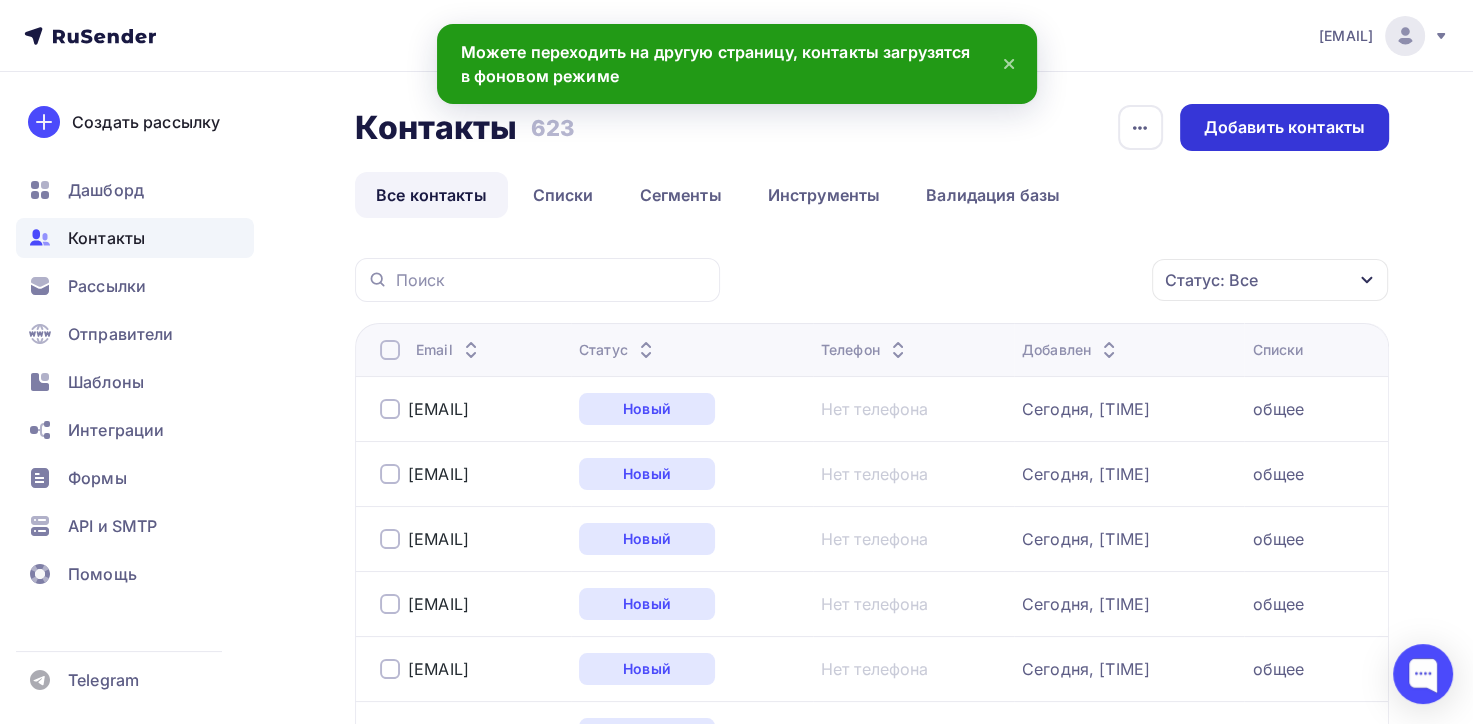 click on "Добавить контакты" at bounding box center [1284, 127] 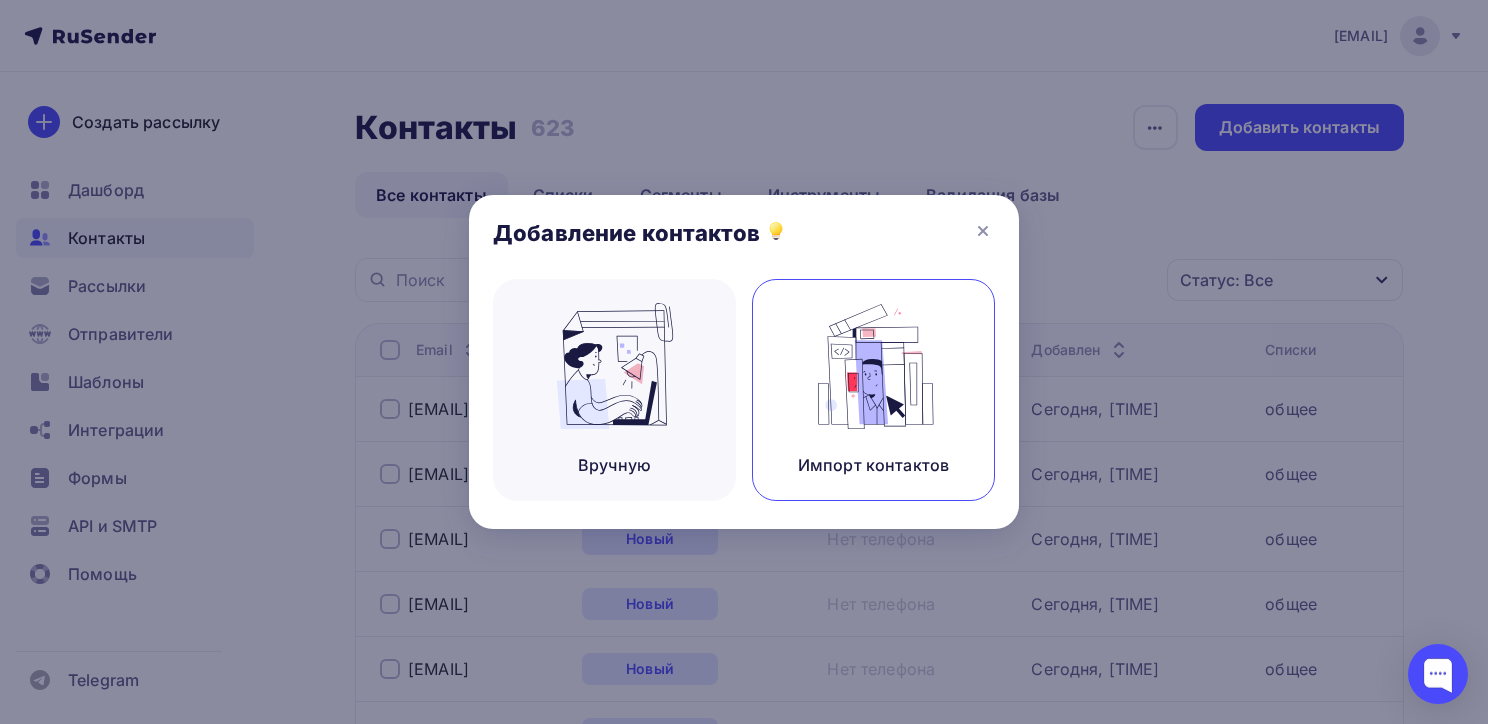 click on "Импорт контактов" at bounding box center [873, 465] 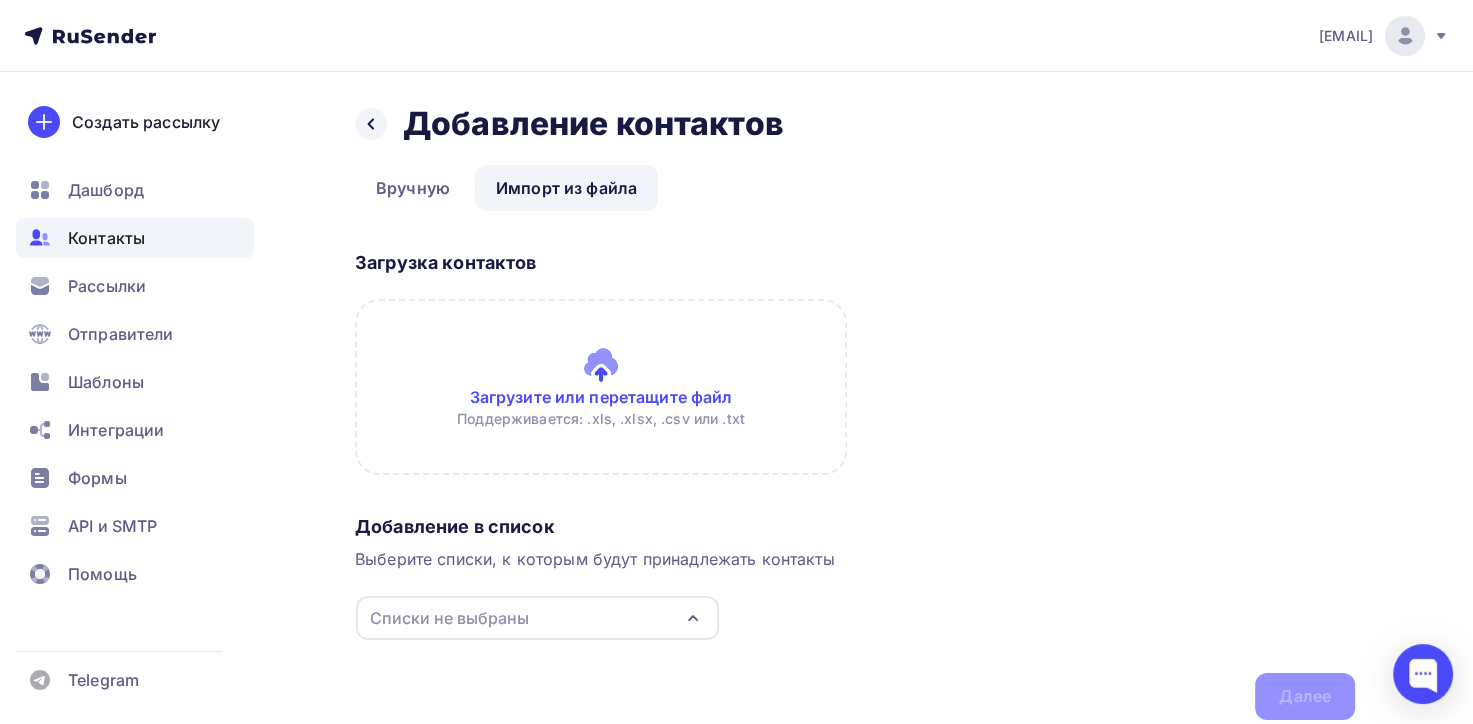 click 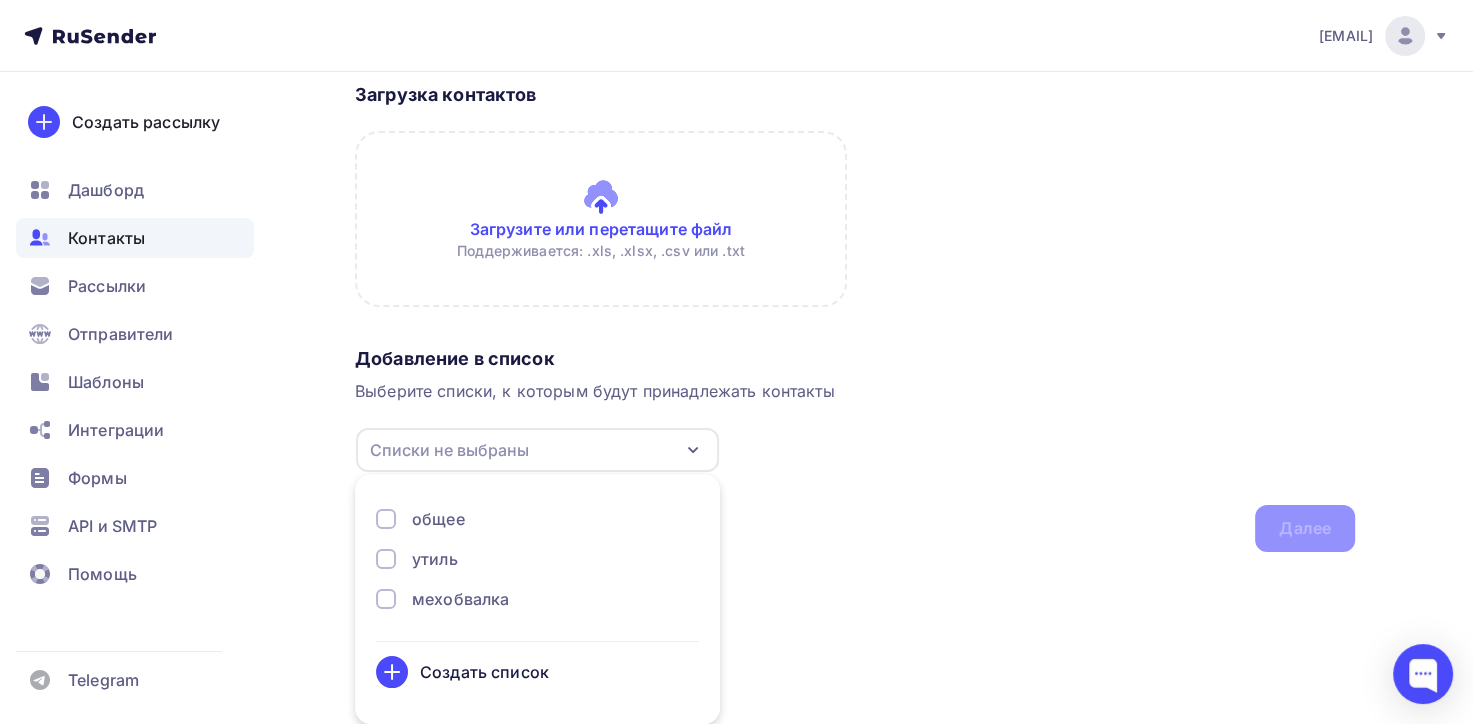 click on "общее" at bounding box center (438, 519) 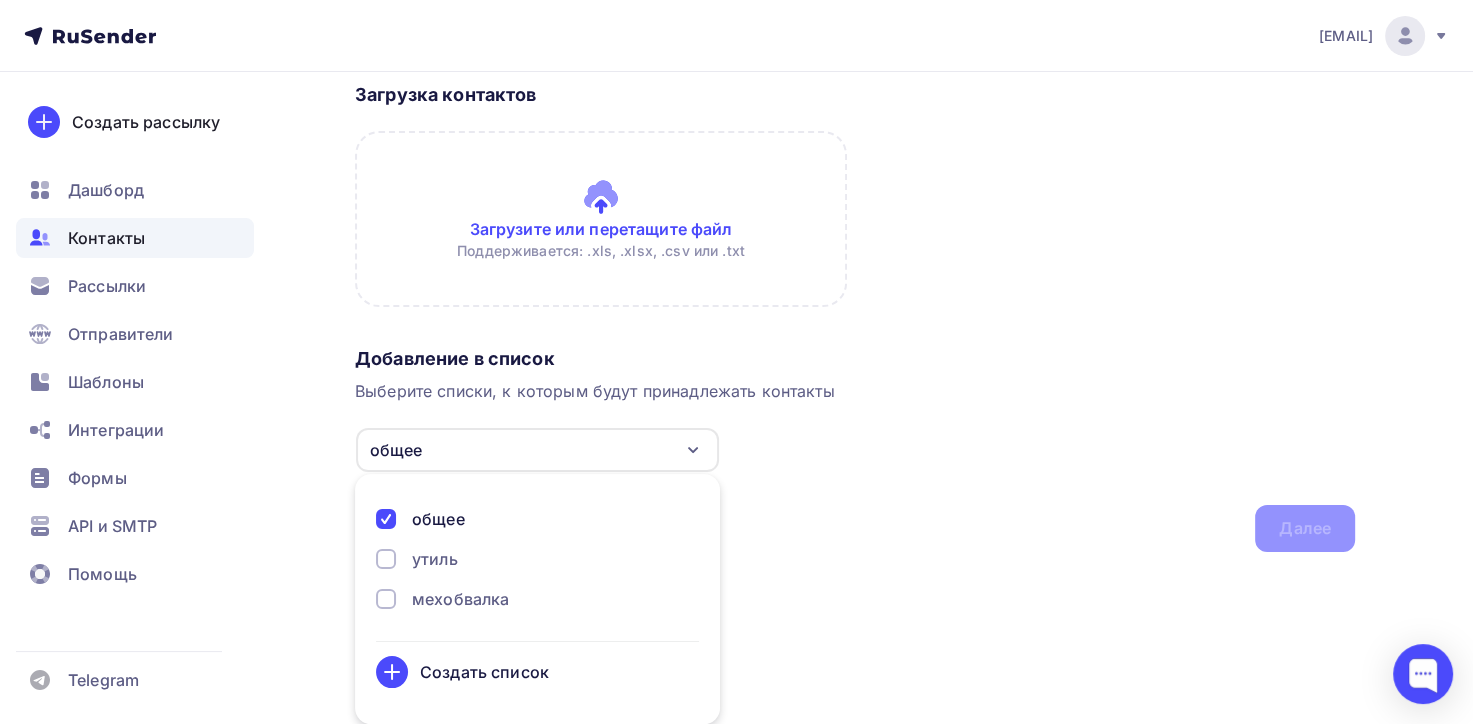 click on "Назад
Добавление контактов
Добавление контактов
Вручную   Импорт из файла
Импорт из файла
Вручную
Загрузка контактов         Загрузите или перетащите файл   Поддерживается: .xls, .xlsx, .csv или .txt   Добавление в список
Выберите списки, к которым будут принадлежать контакты
общее
общее
утиль
мехобвалка
Создать список
Для добавления контактов необходимо  создать список     Далее" at bounding box center (736, 268) 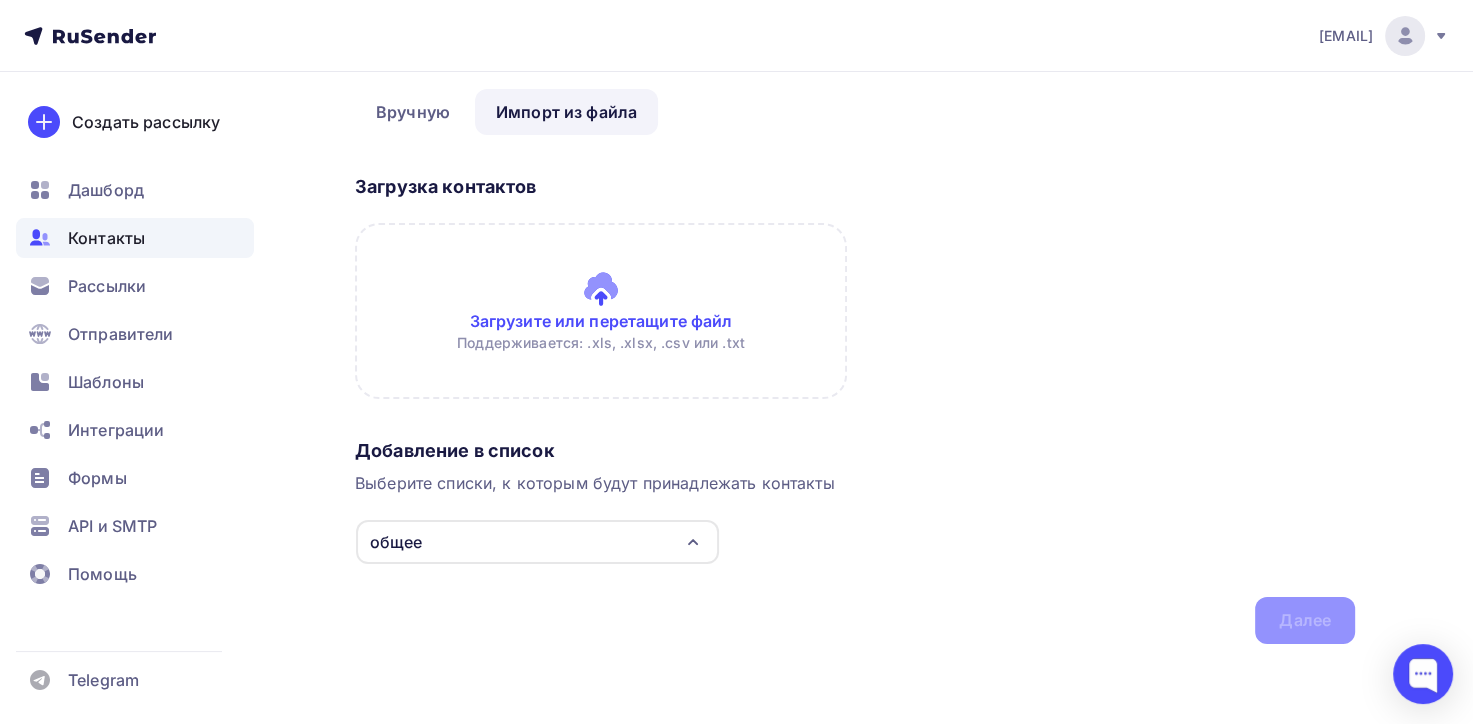 scroll, scrollTop: 75, scrollLeft: 0, axis: vertical 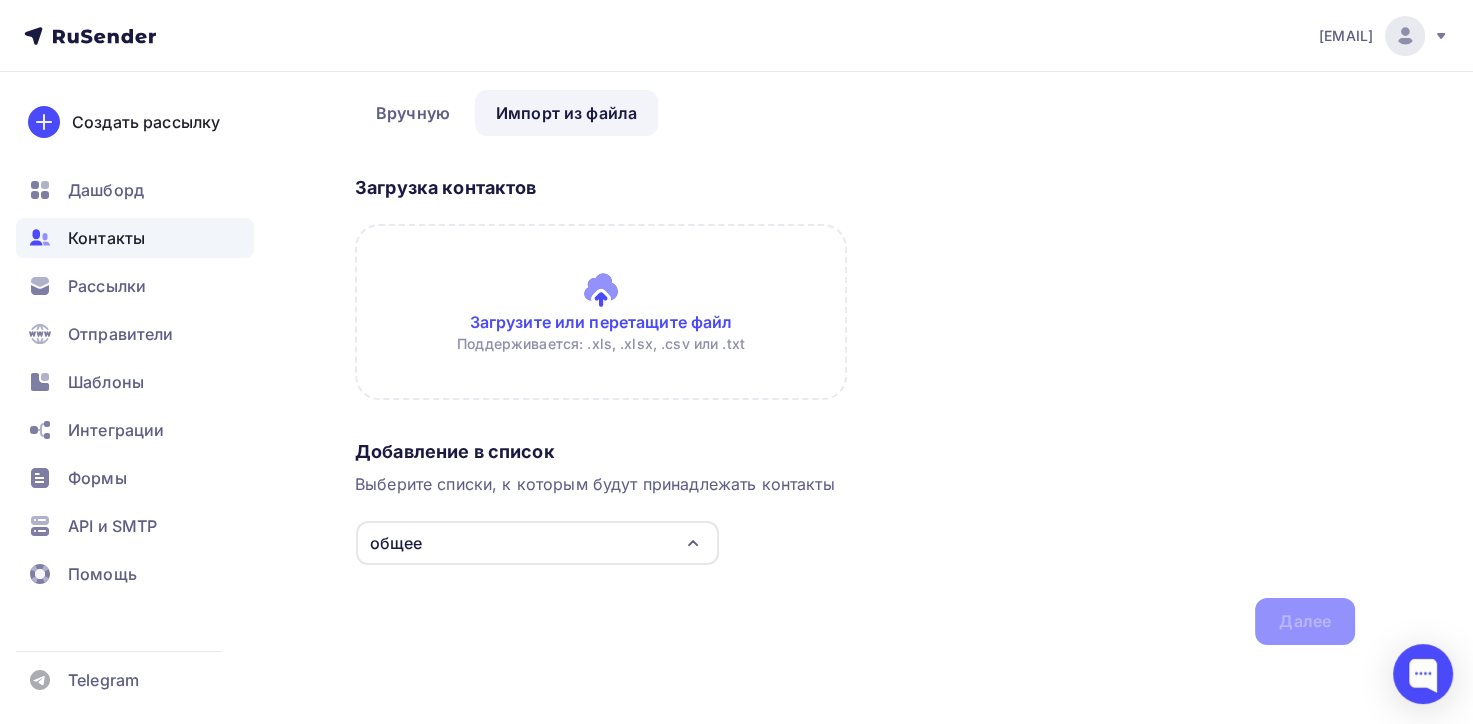 click at bounding box center [601, 312] 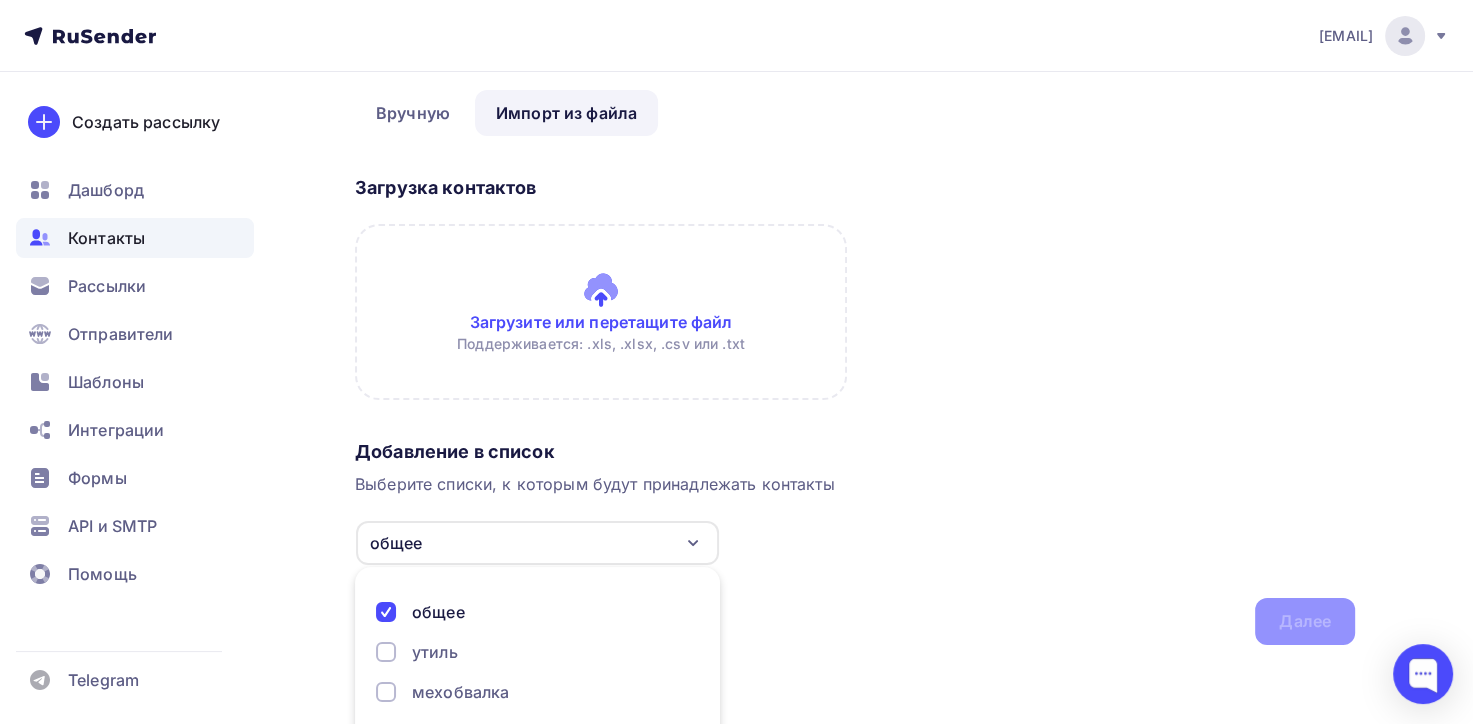 scroll, scrollTop: 168, scrollLeft: 0, axis: vertical 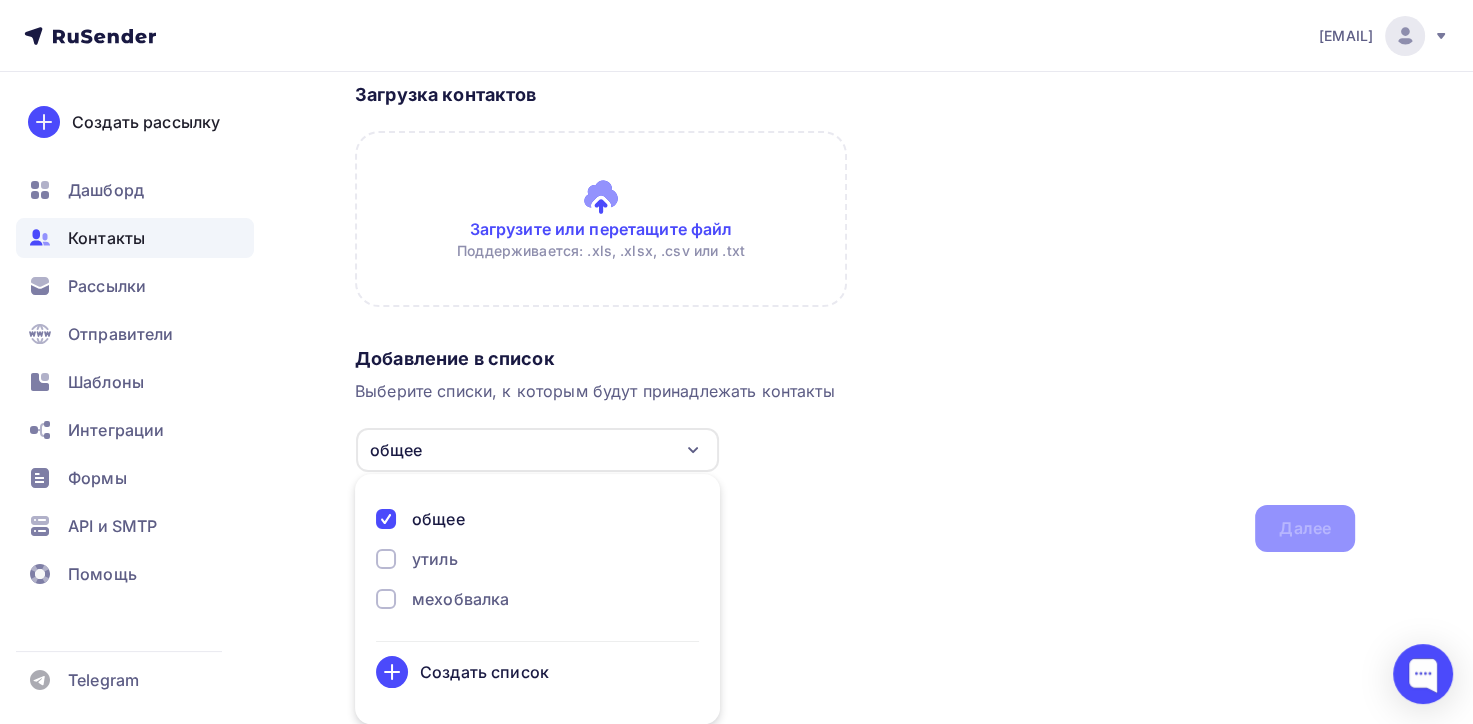 click at bounding box center [386, 599] 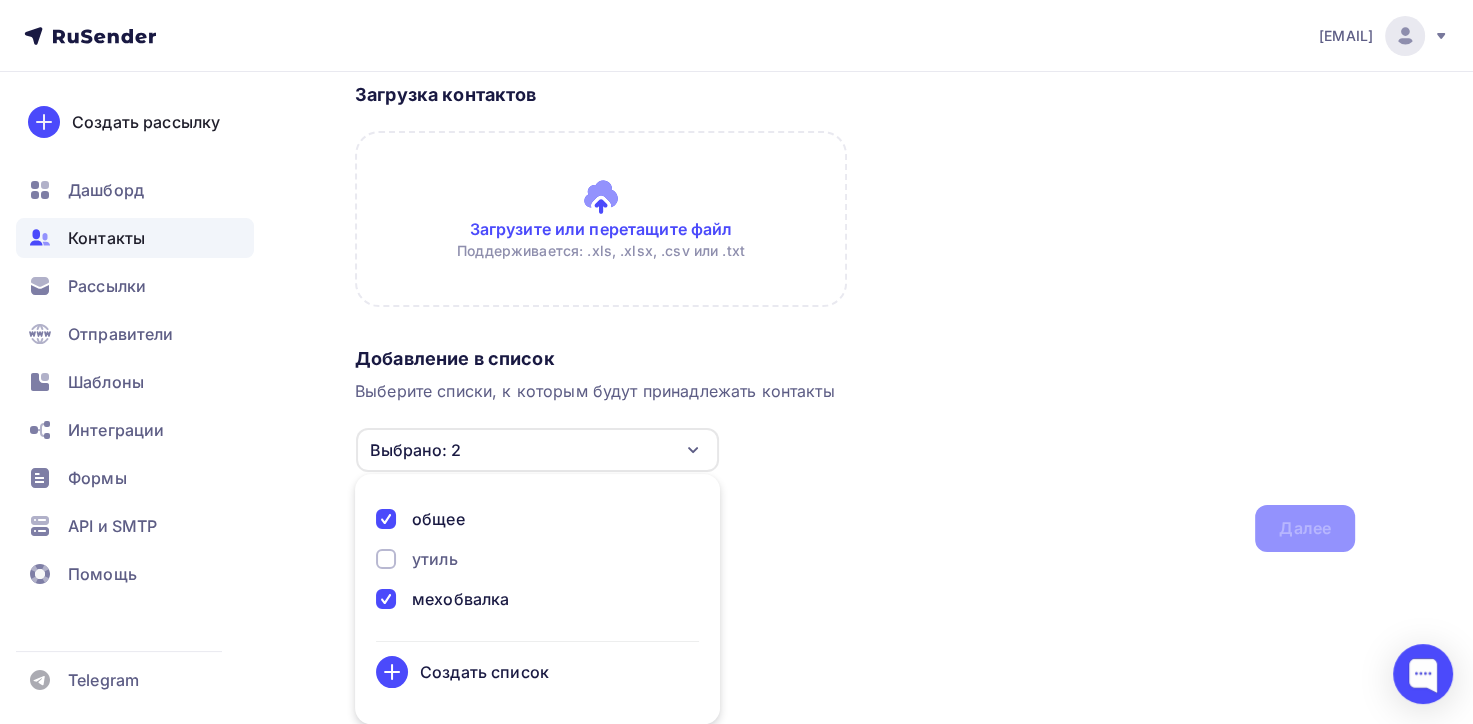 click at bounding box center [386, 519] 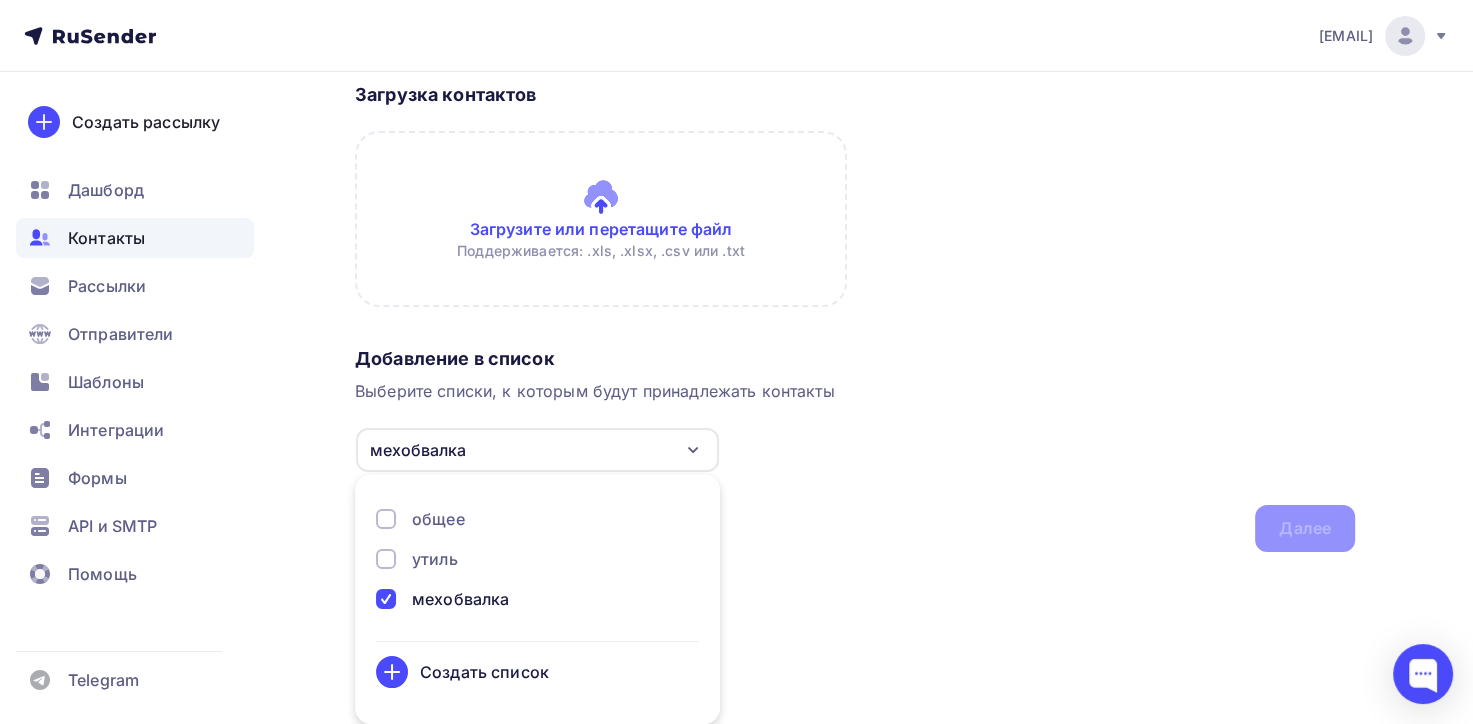 click on "Добавление в список
Выберите списки, к которым будут принадлежать контакты
мехобвалка
общее
утиль
мехобвалка
Создать список
Для добавления контактов необходимо  создать список     Далее" at bounding box center (855, 445) 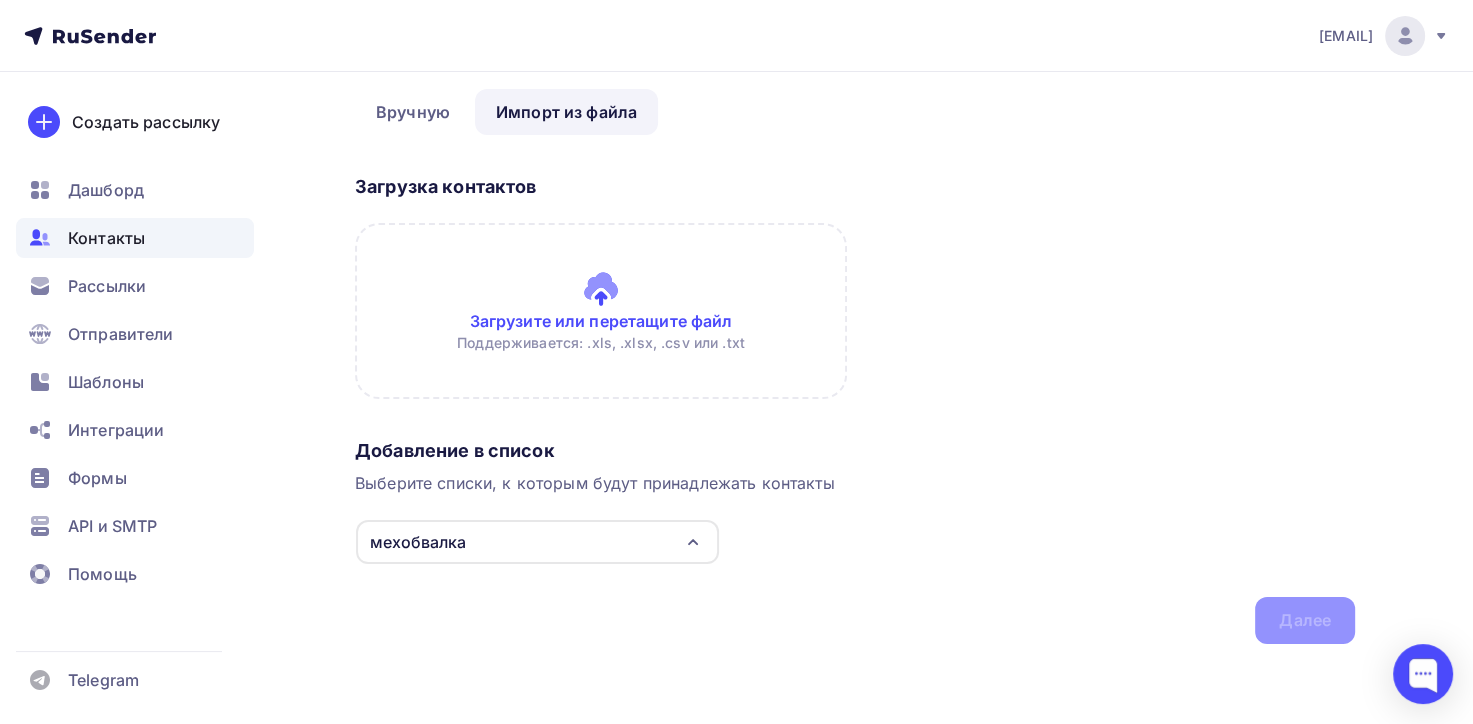 scroll, scrollTop: 75, scrollLeft: 0, axis: vertical 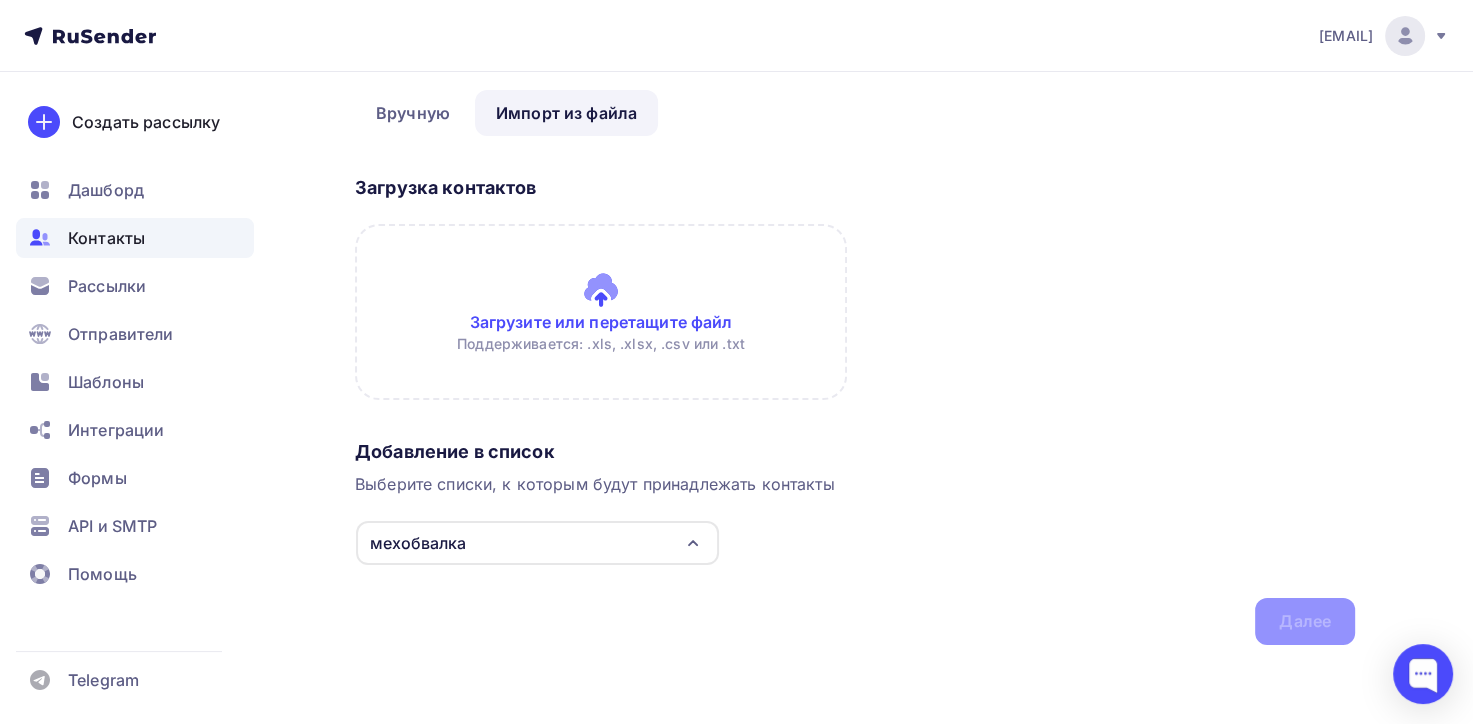 click at bounding box center [601, 312] 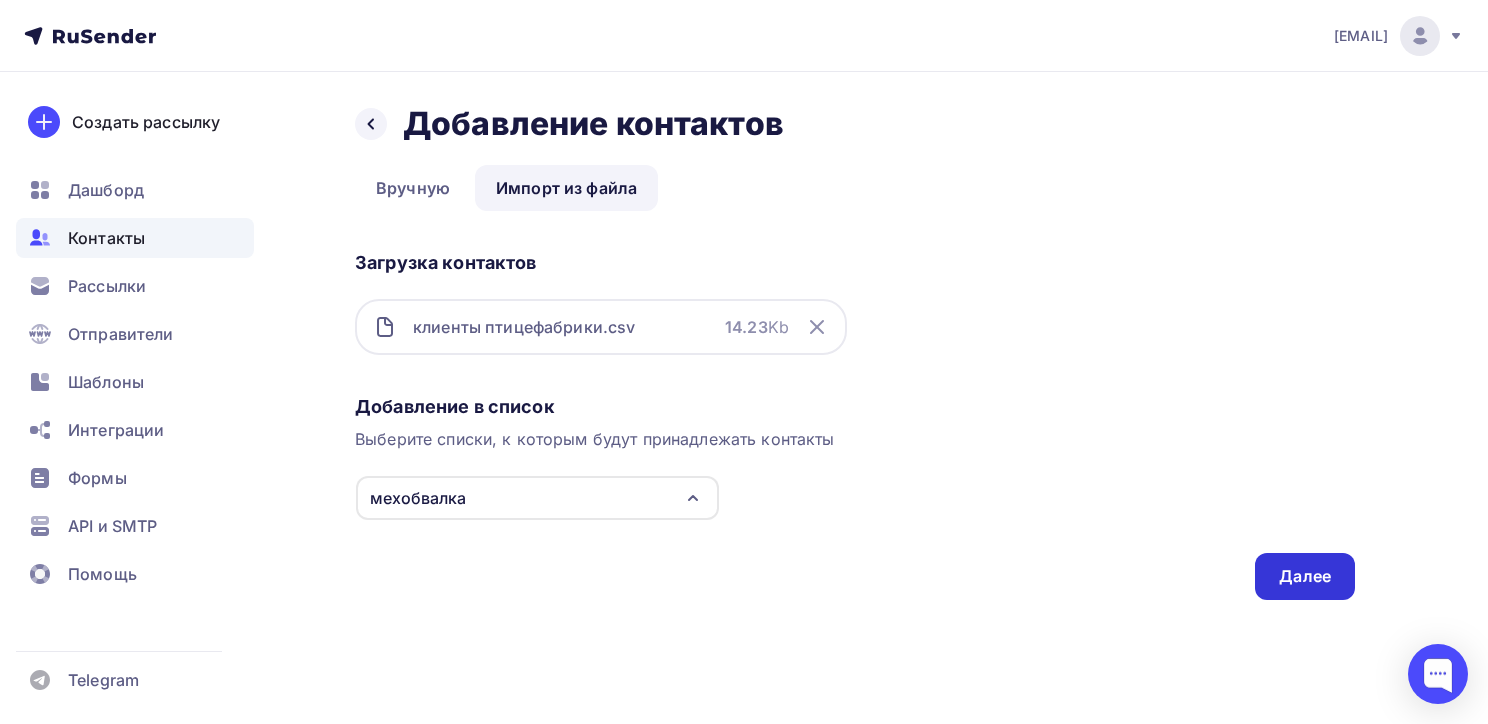 click on "Далее" at bounding box center (1305, 576) 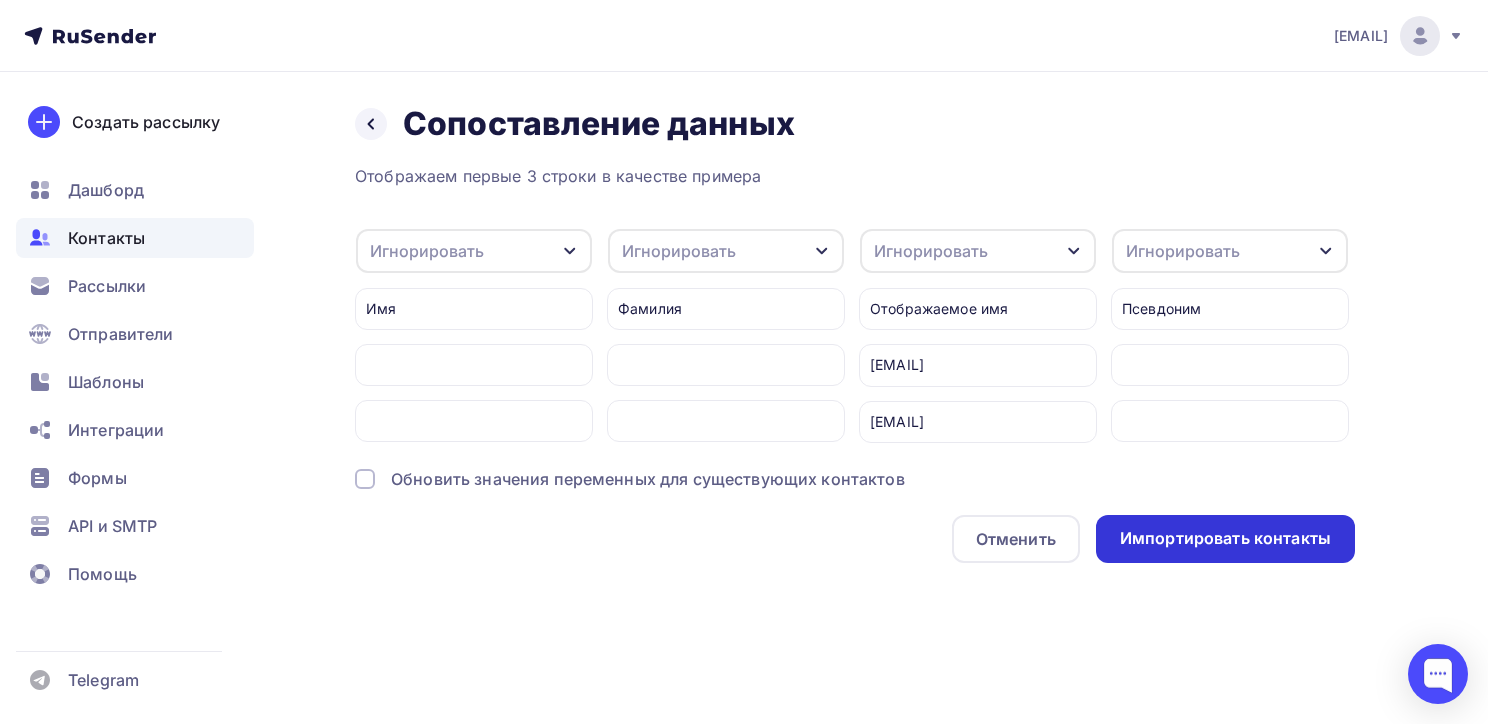 click on "Импортировать контакты" at bounding box center (1225, 538) 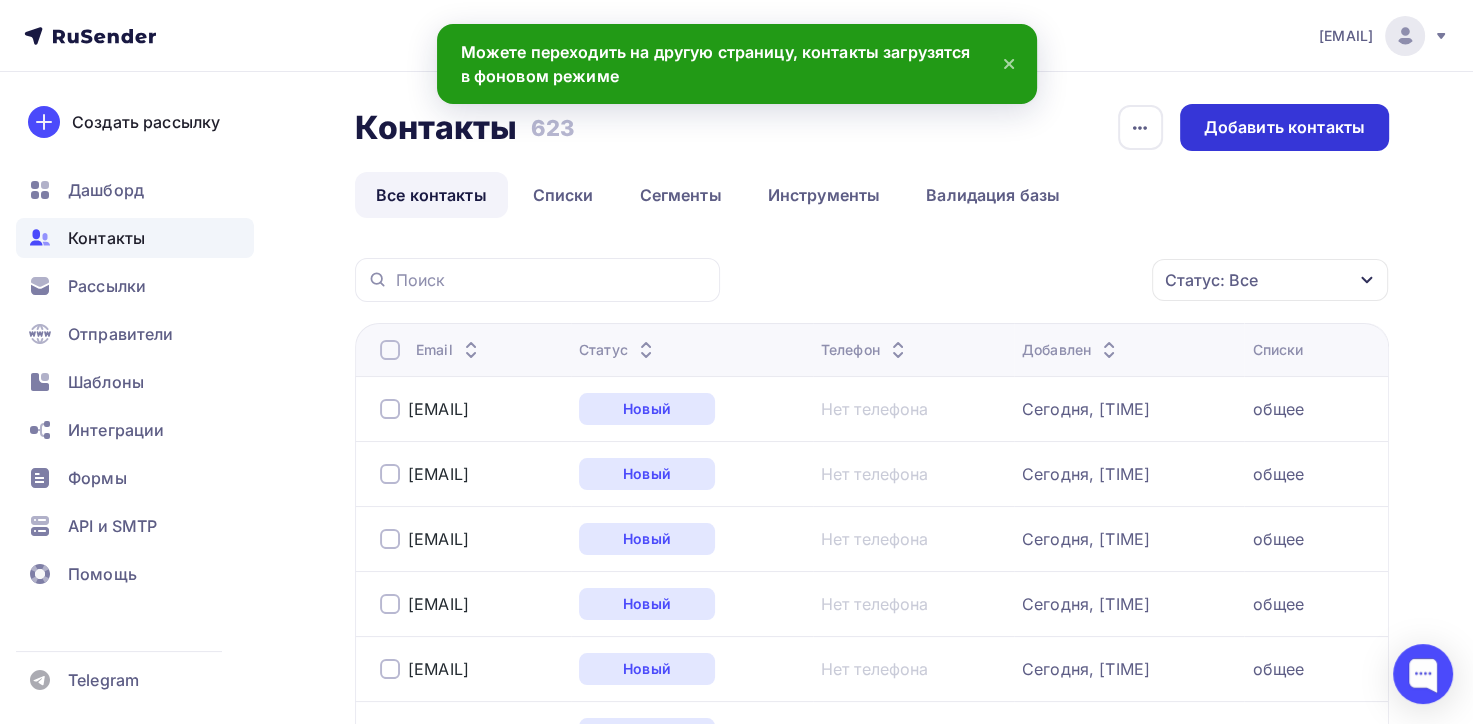 click on "Добавить контакты" at bounding box center [1284, 127] 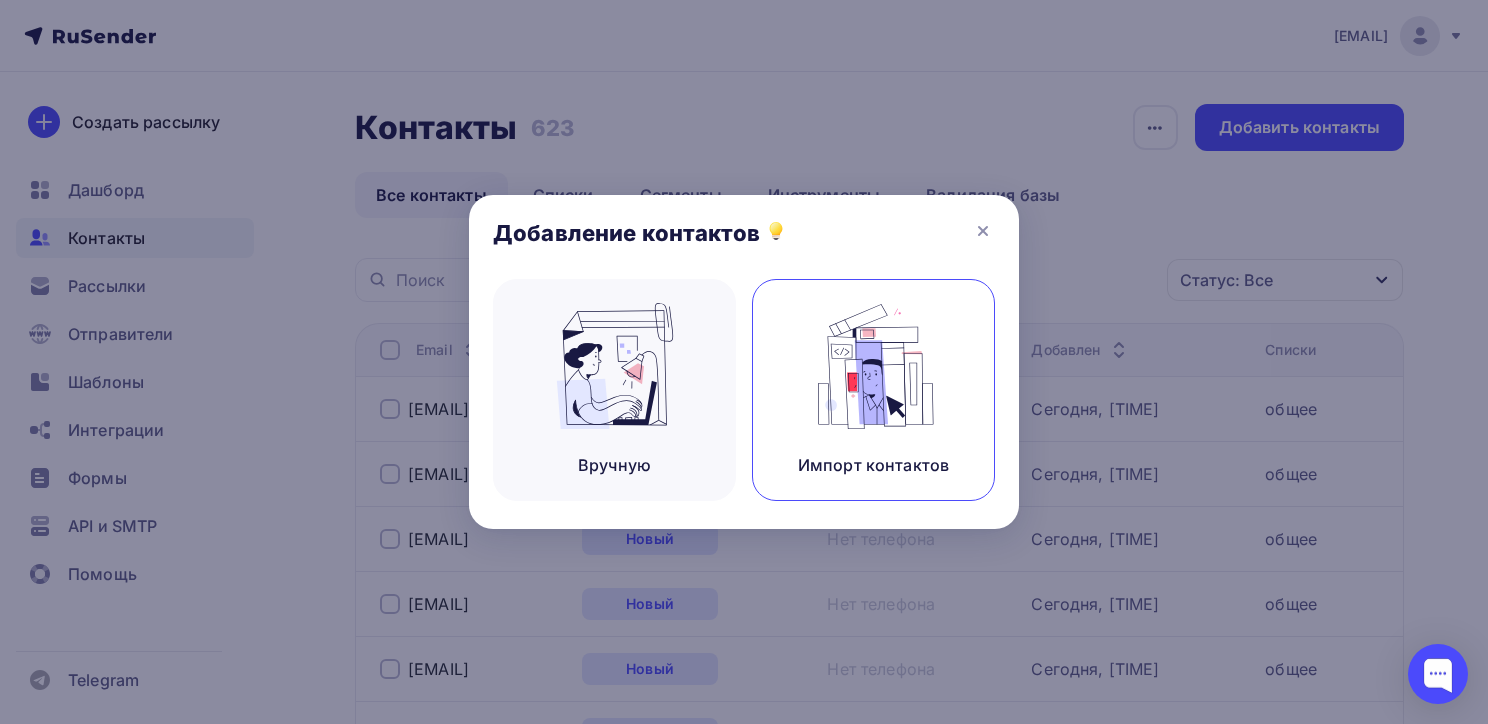 click on "Импорт контактов" at bounding box center (873, 390) 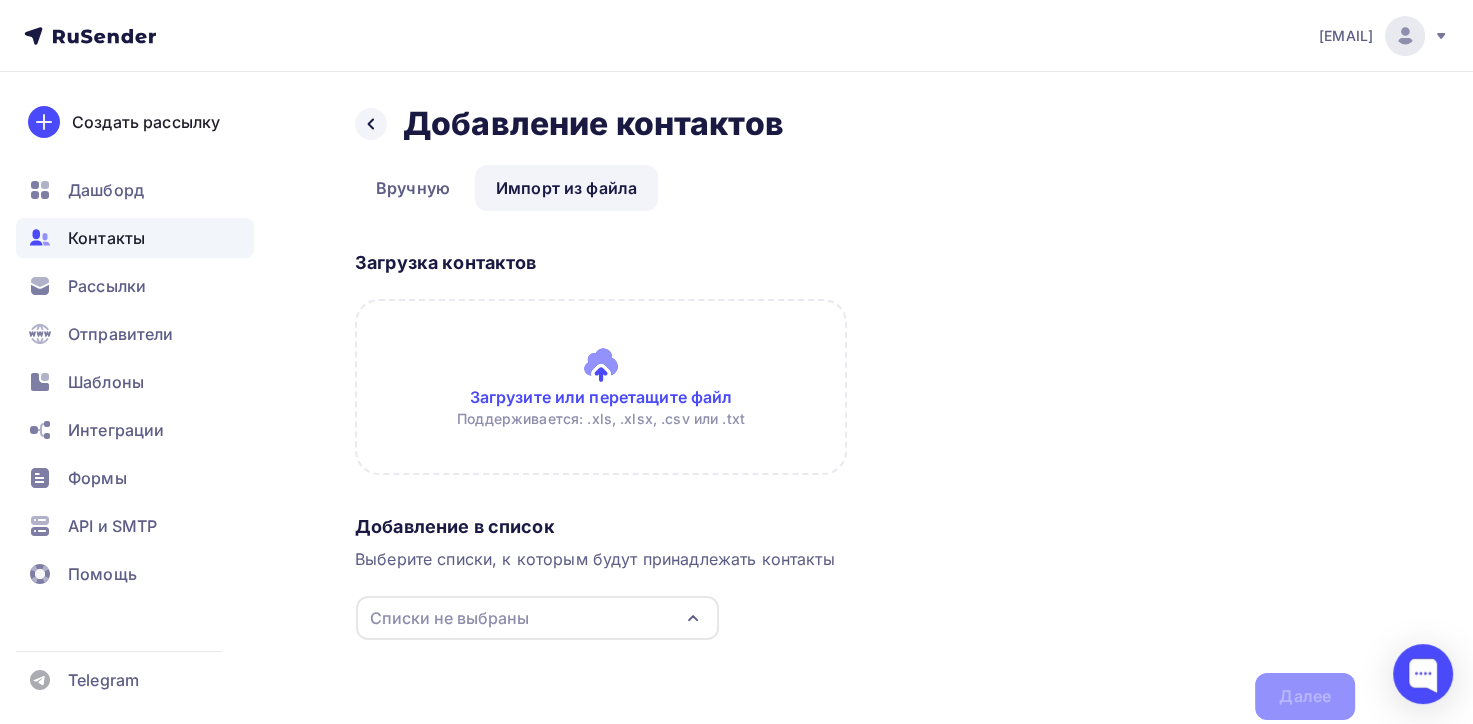 click 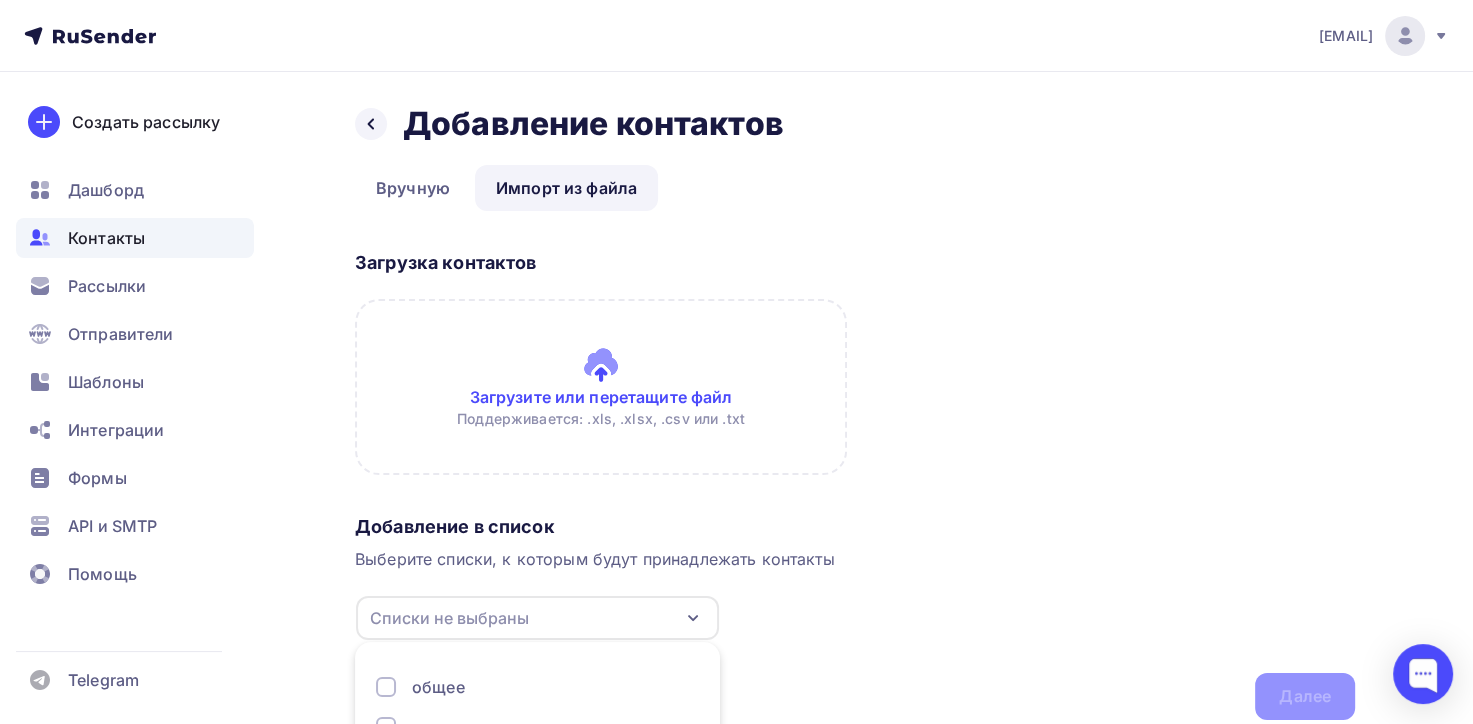 scroll, scrollTop: 168, scrollLeft: 0, axis: vertical 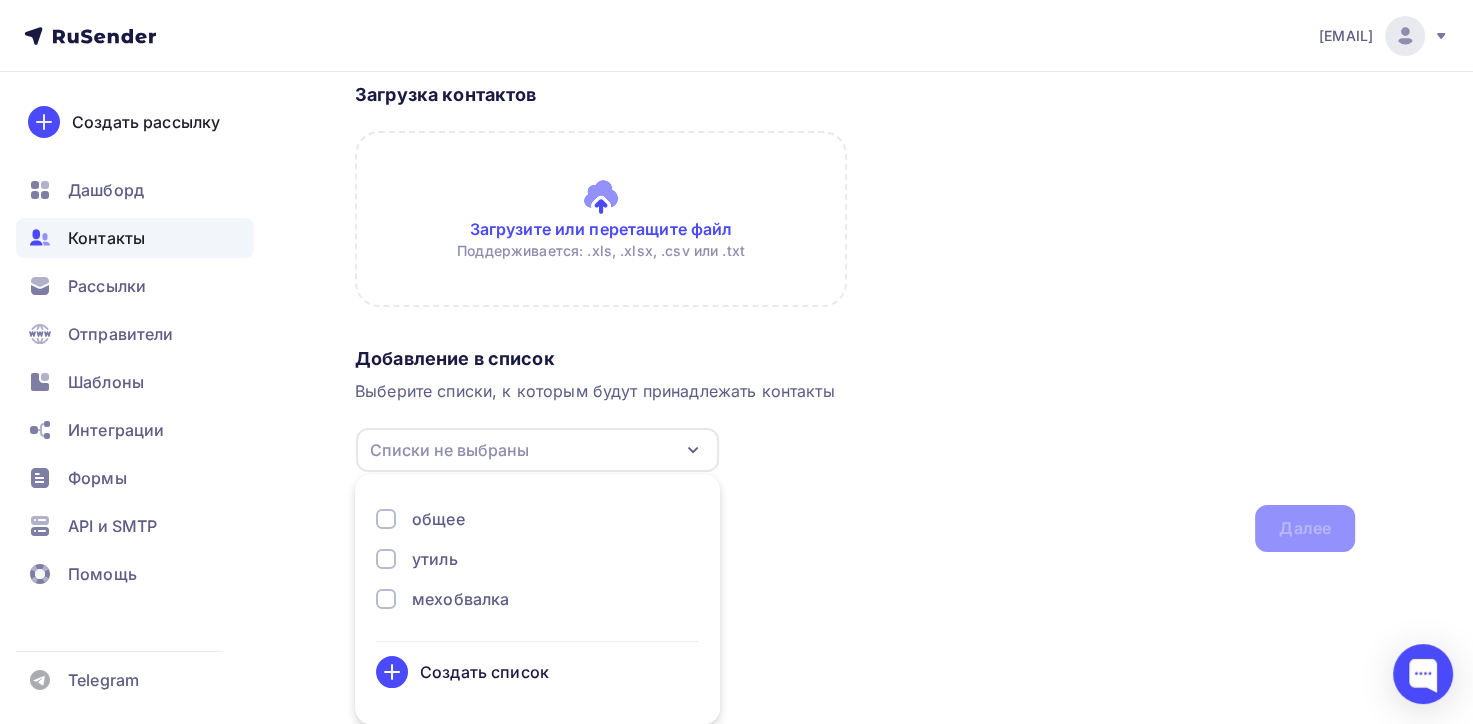 click on "мехобвалка" at bounding box center (460, 599) 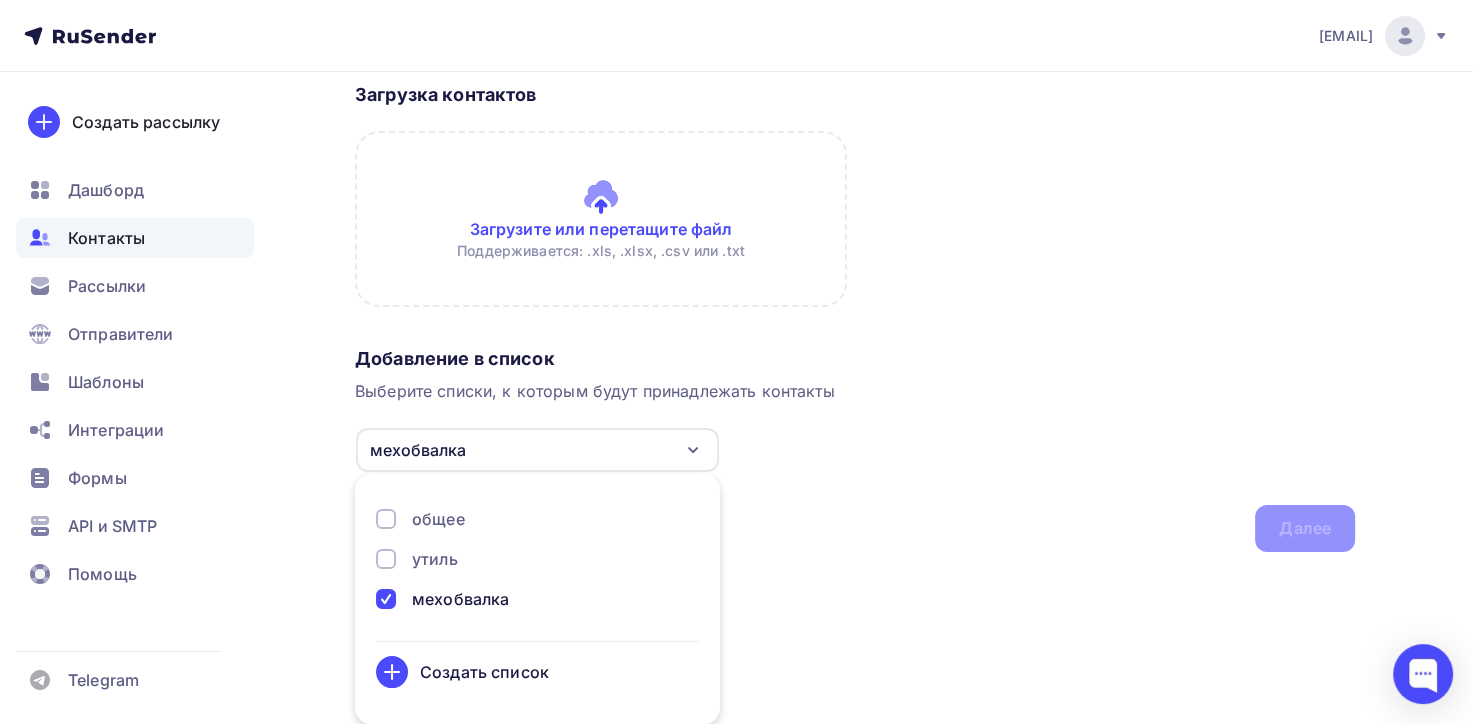 click on "Назад
Добавление контактов
Добавление контактов
Вручную   Импорт из файла
Импорт из файла
Вручную
Загрузка контактов         Загрузите или перетащите файл   Поддерживается: .xls, .xlsx, .csv или .txt   Добавление в список
Выберите списки, к которым будут принадлежать контакты
мехобвалка
общее
утиль
мехобвалка
Создать список
Для добавления контактов необходимо  создать список     Далее" at bounding box center (736, 268) 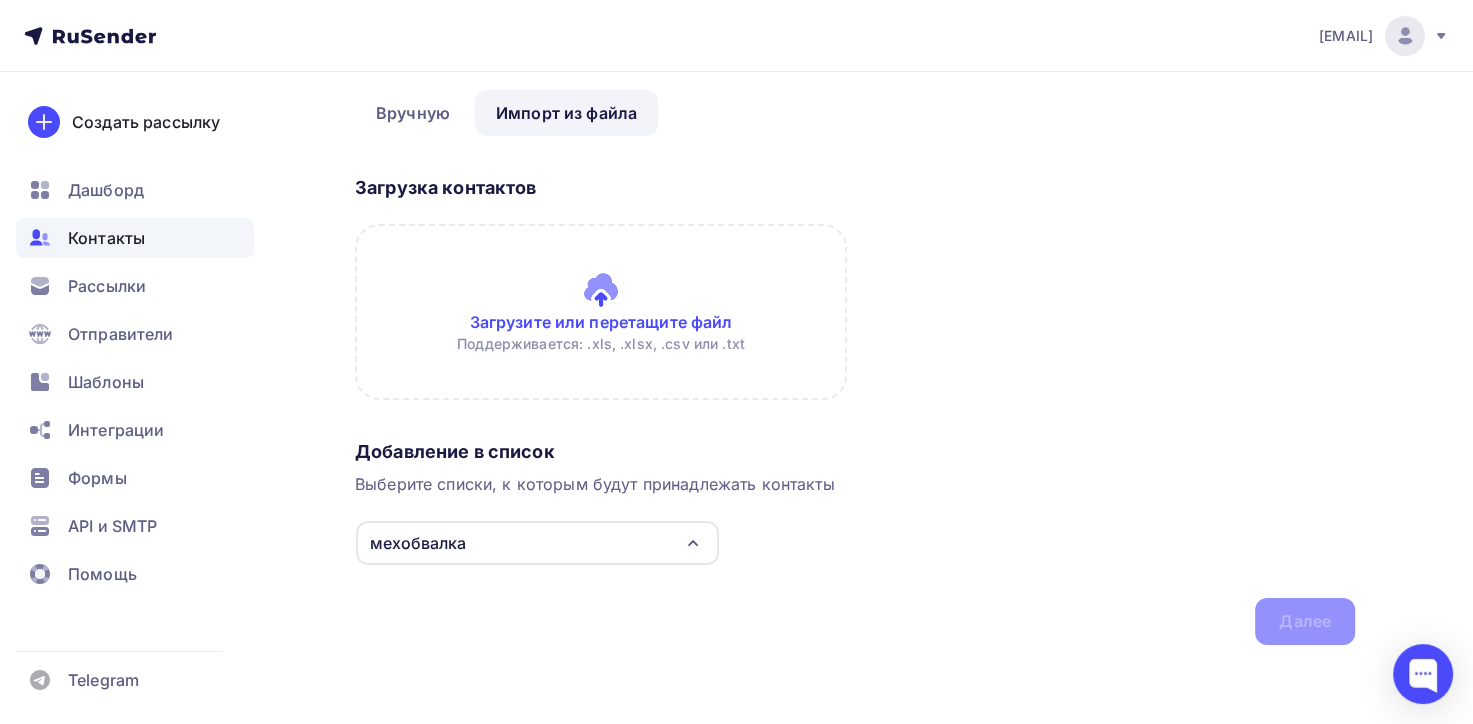 click at bounding box center [601, 312] 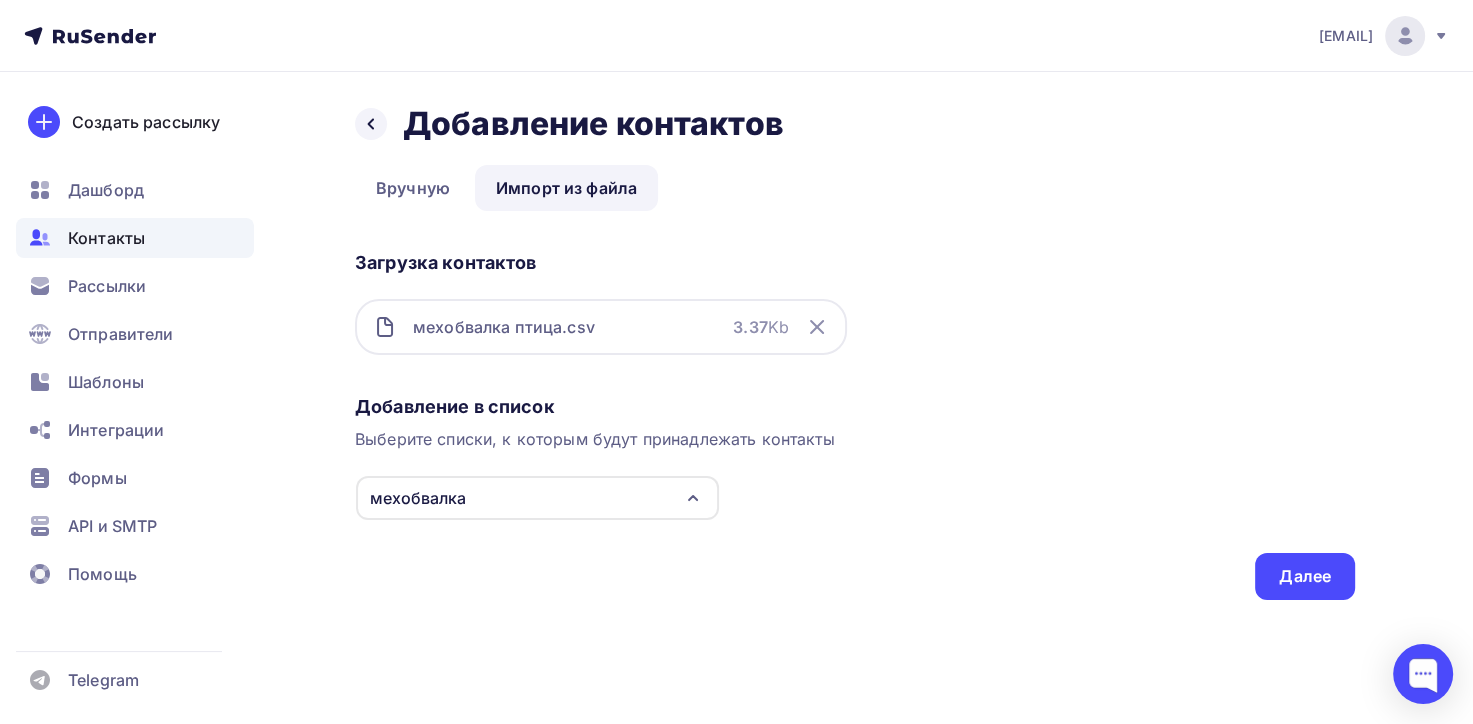 scroll, scrollTop: 0, scrollLeft: 0, axis: both 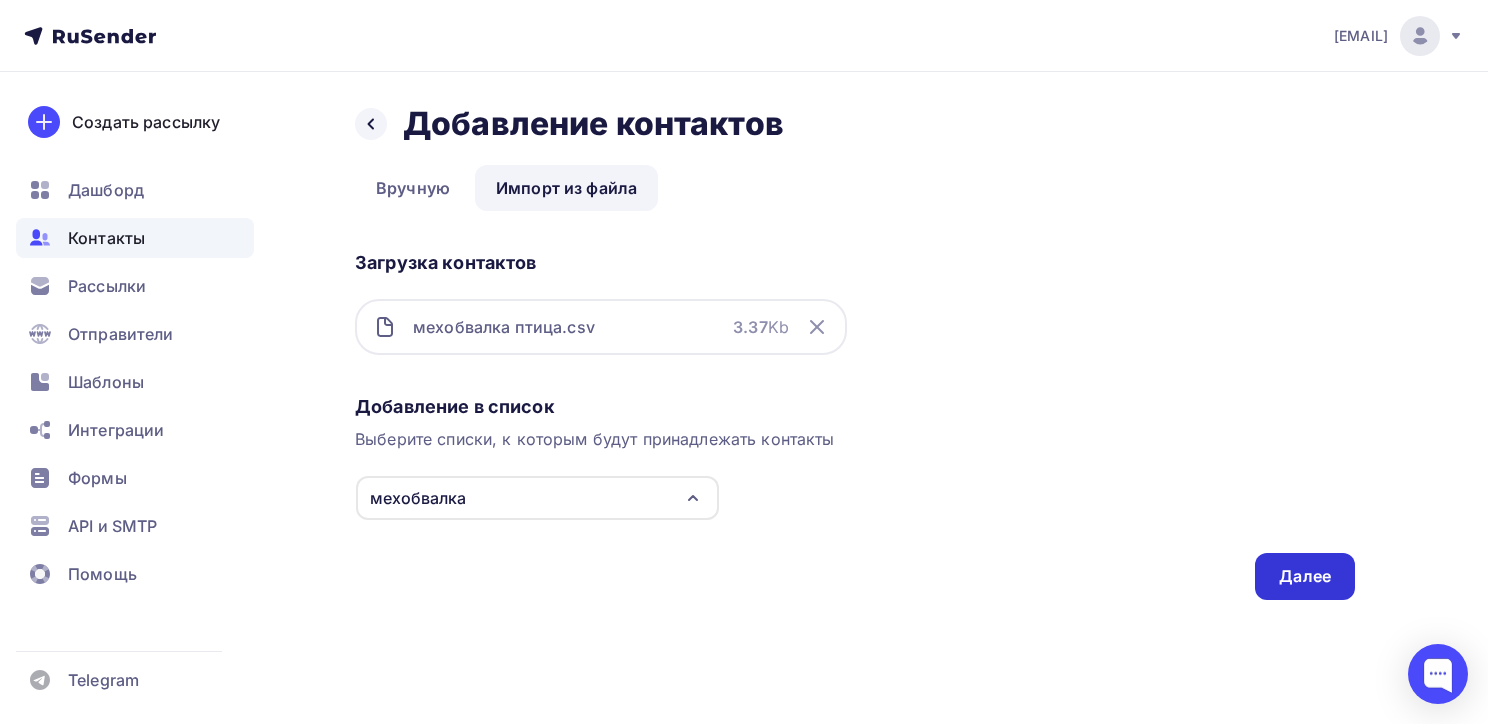 click on "Далее" at bounding box center (1305, 576) 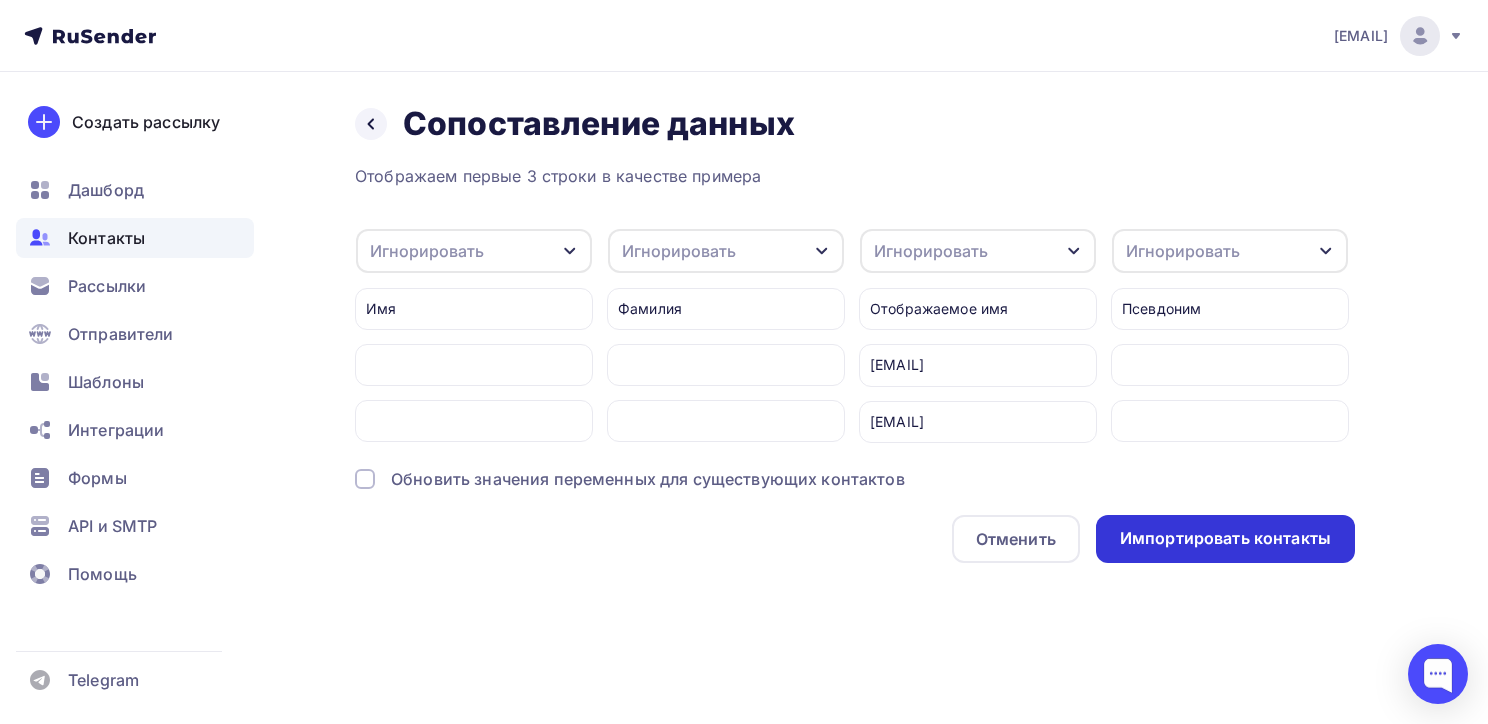click on "Импортировать контакты" at bounding box center [1225, 538] 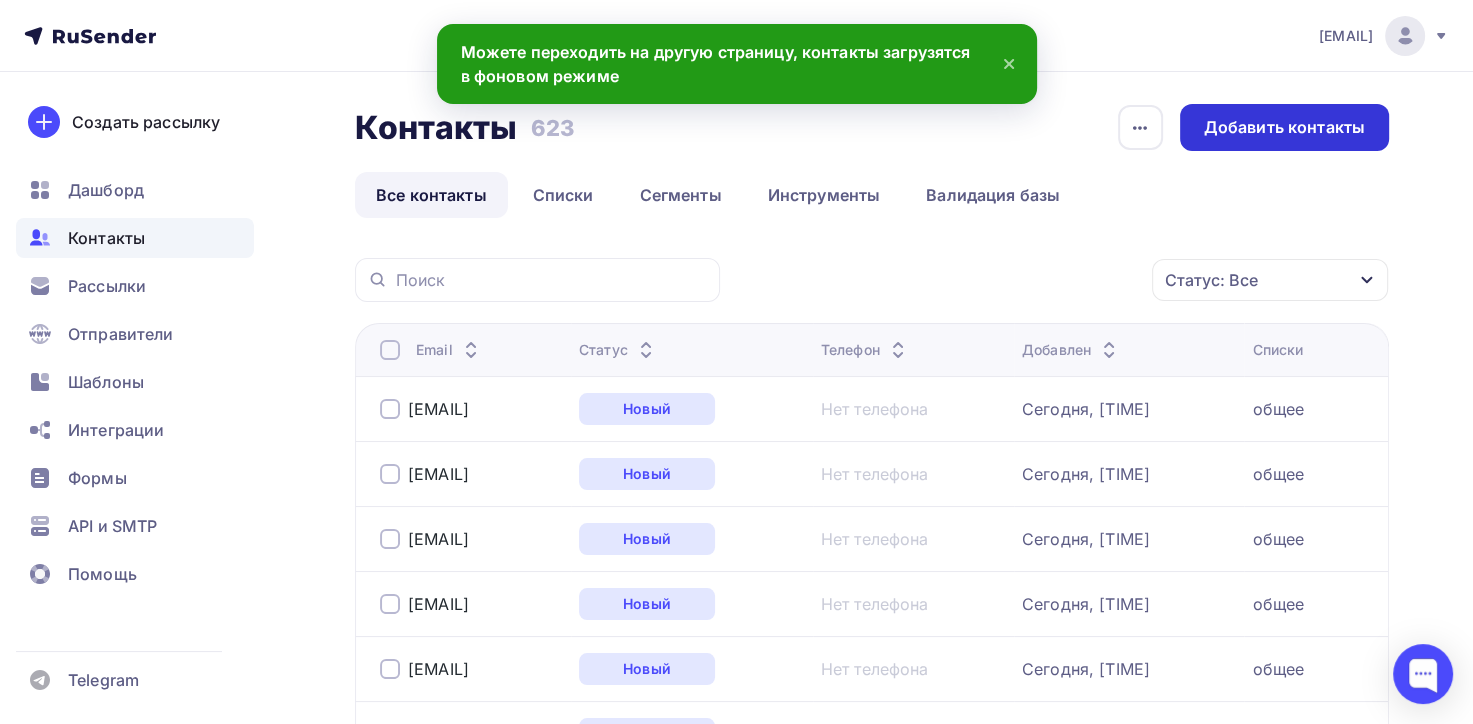 click on "Добавить контакты" at bounding box center (1284, 127) 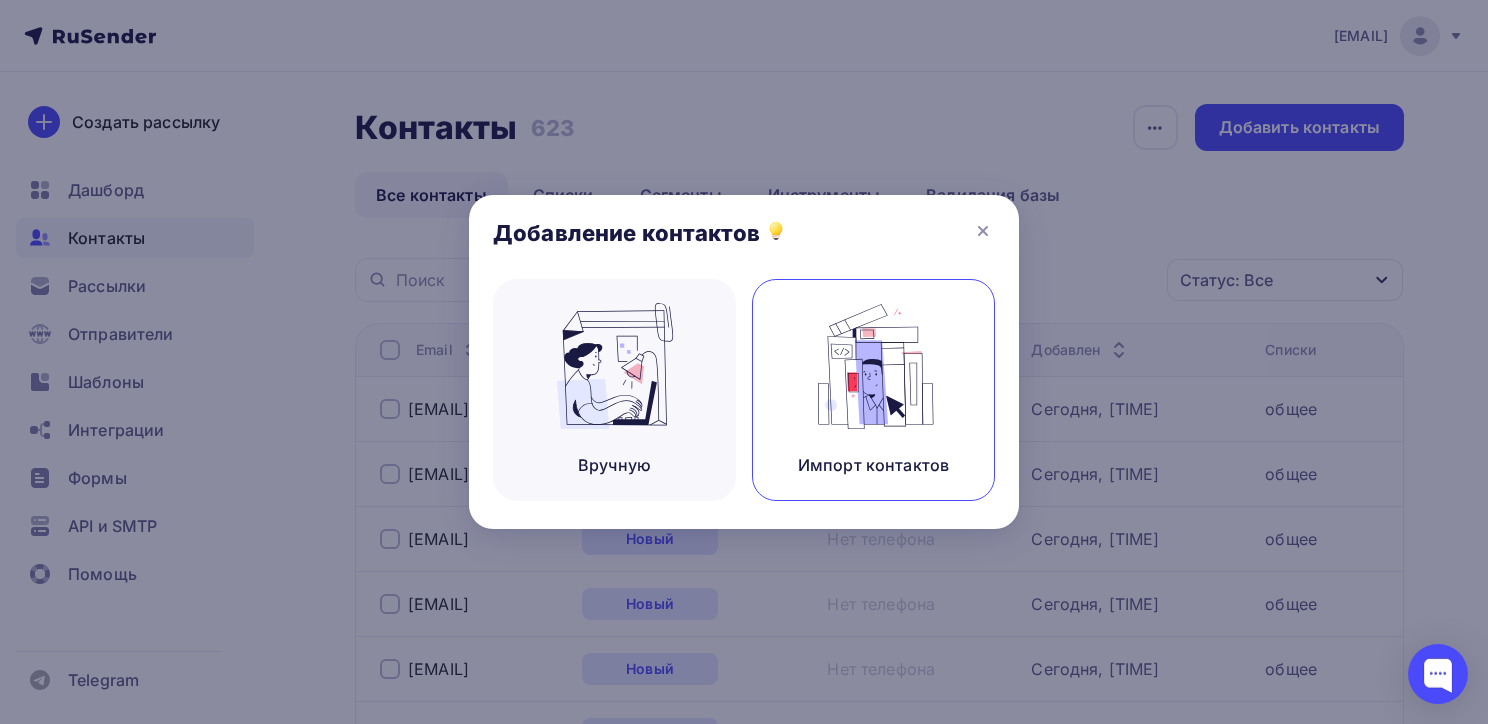 click on "Импорт контактов" at bounding box center (873, 465) 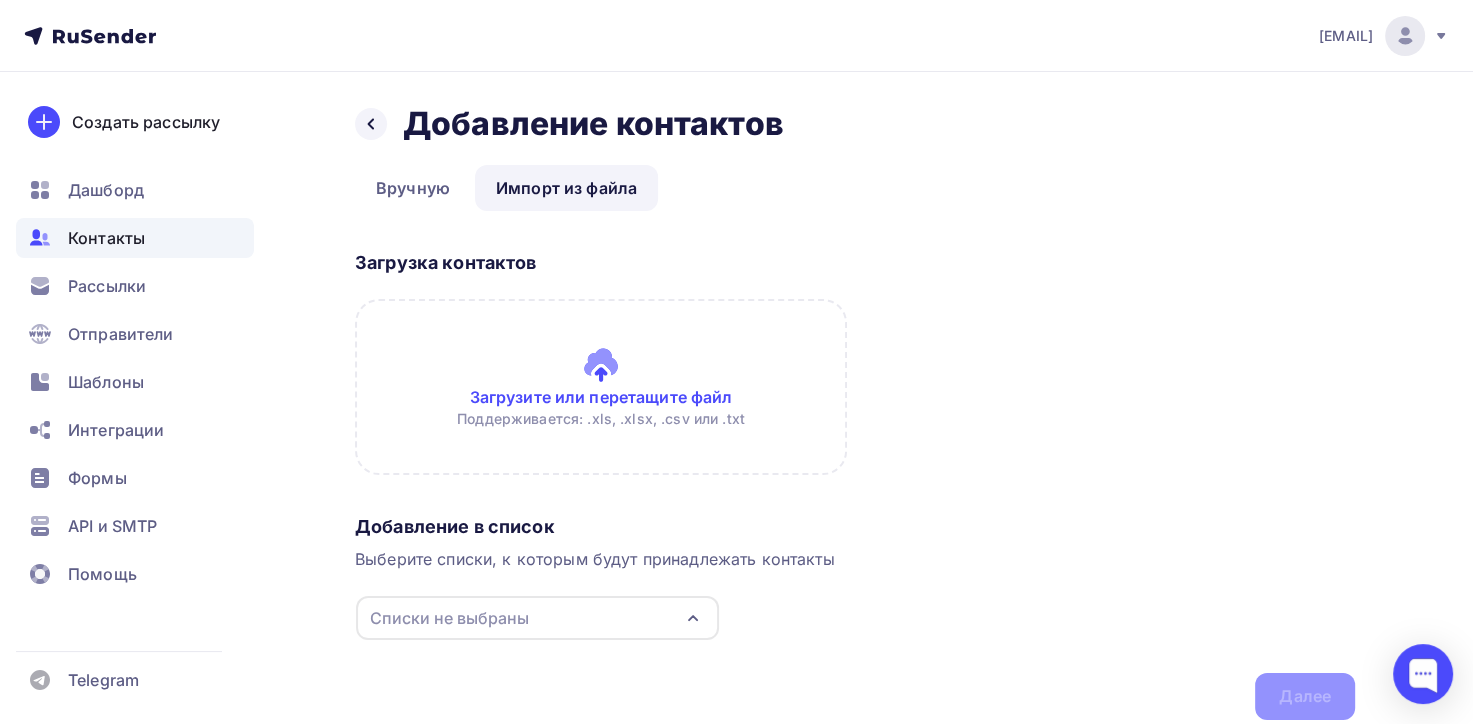 click 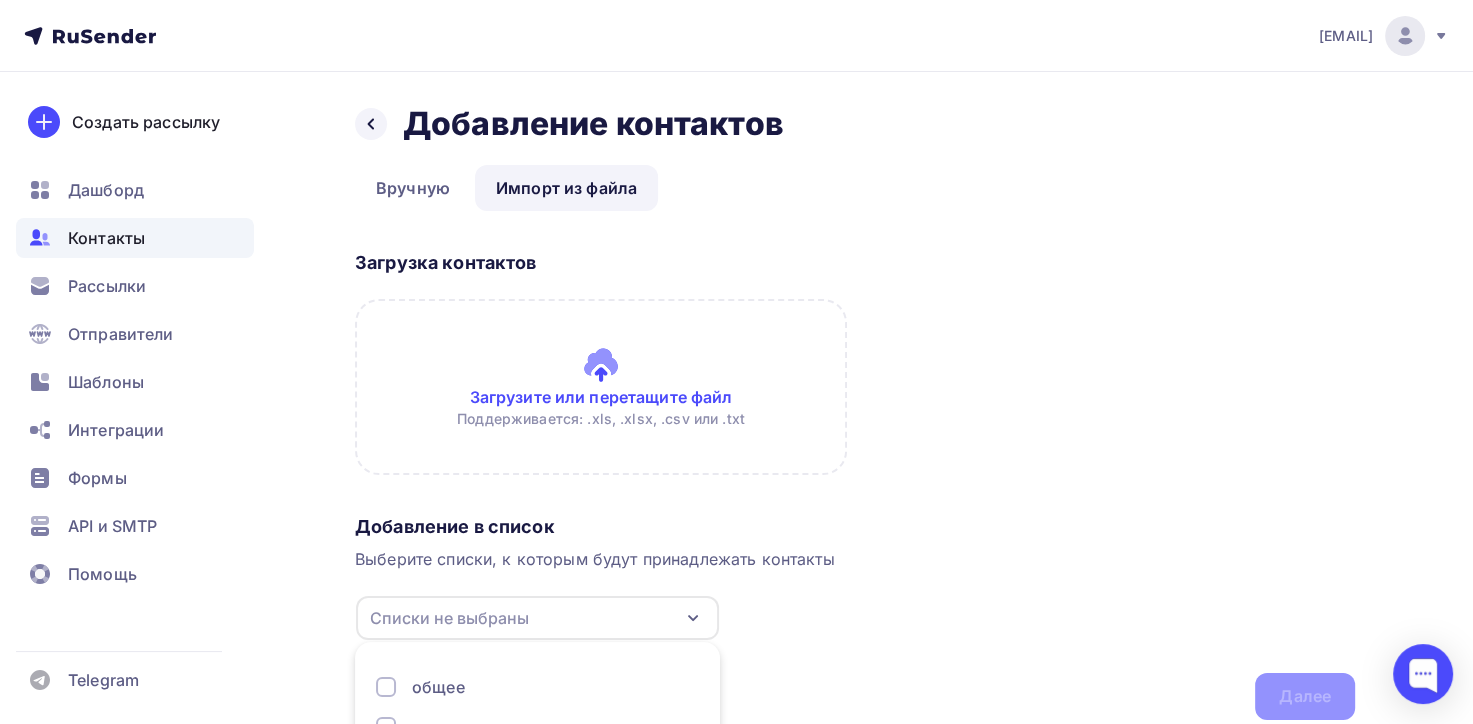 scroll, scrollTop: 168, scrollLeft: 0, axis: vertical 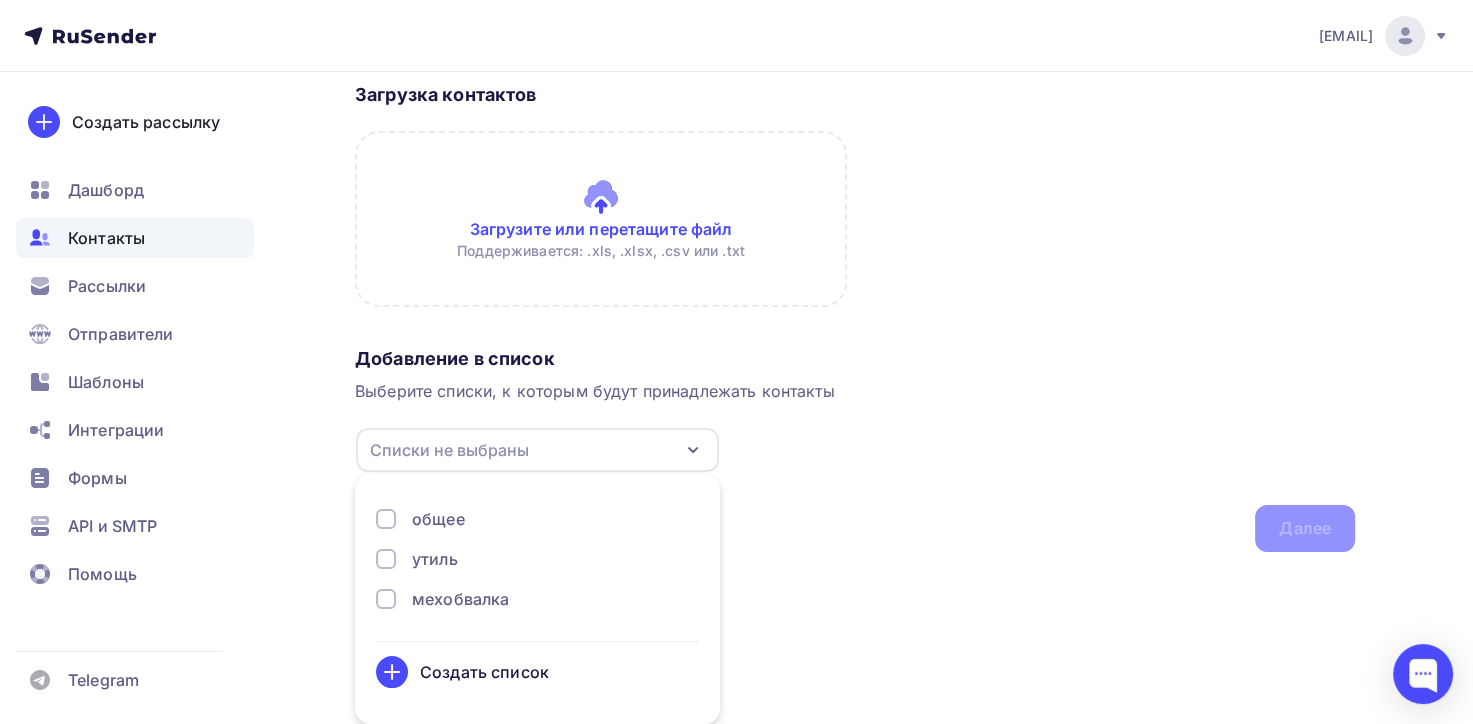 click on "Создать список" at bounding box center (484, 672) 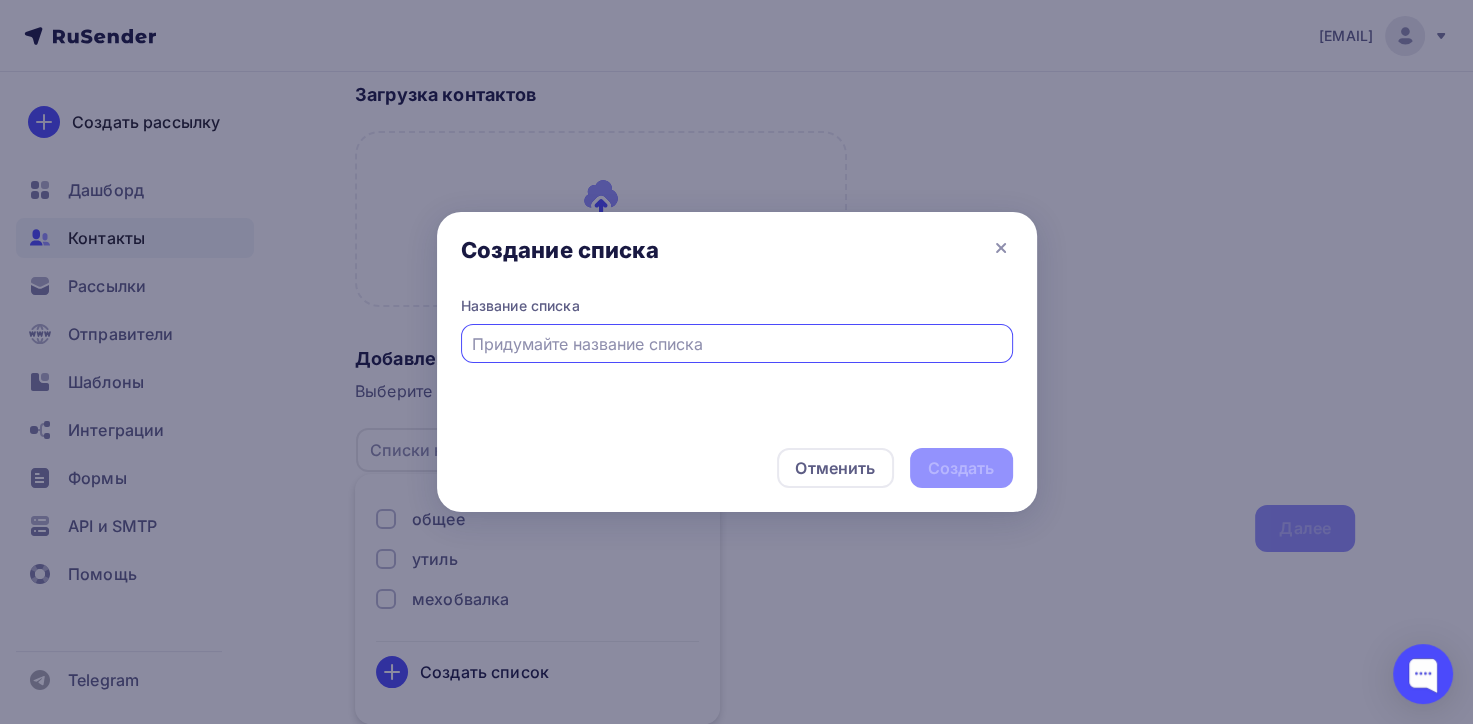 scroll, scrollTop: 75, scrollLeft: 0, axis: vertical 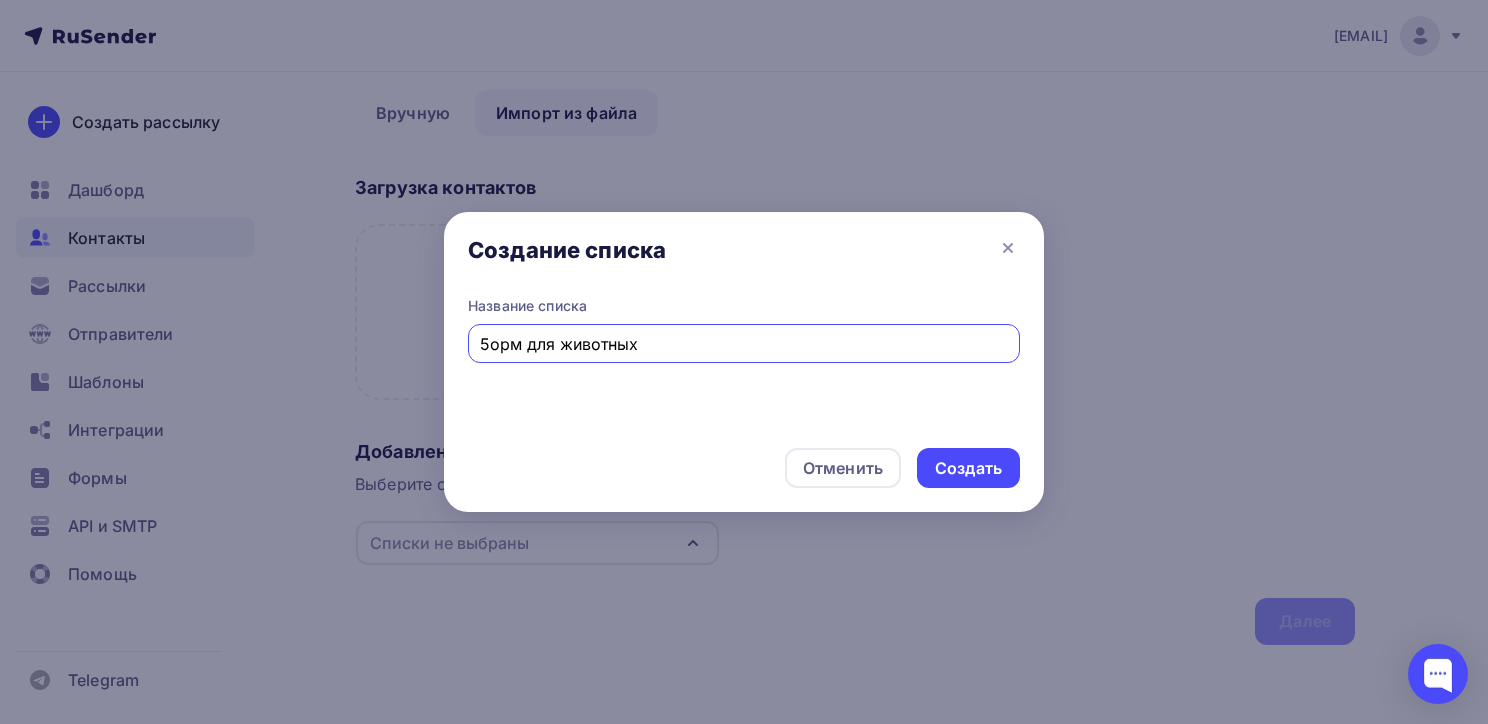 click on "5орм для животных" at bounding box center [744, 344] 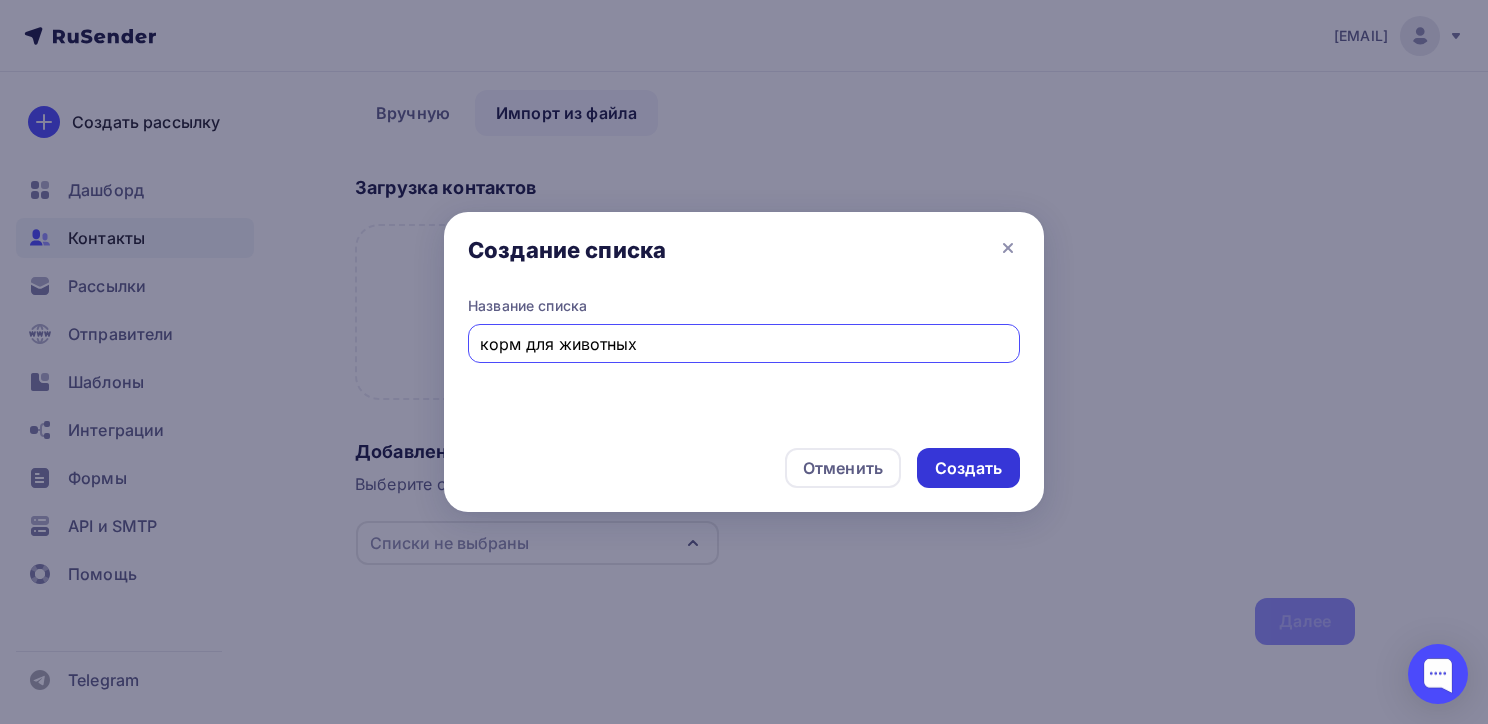 type on "корм для животных" 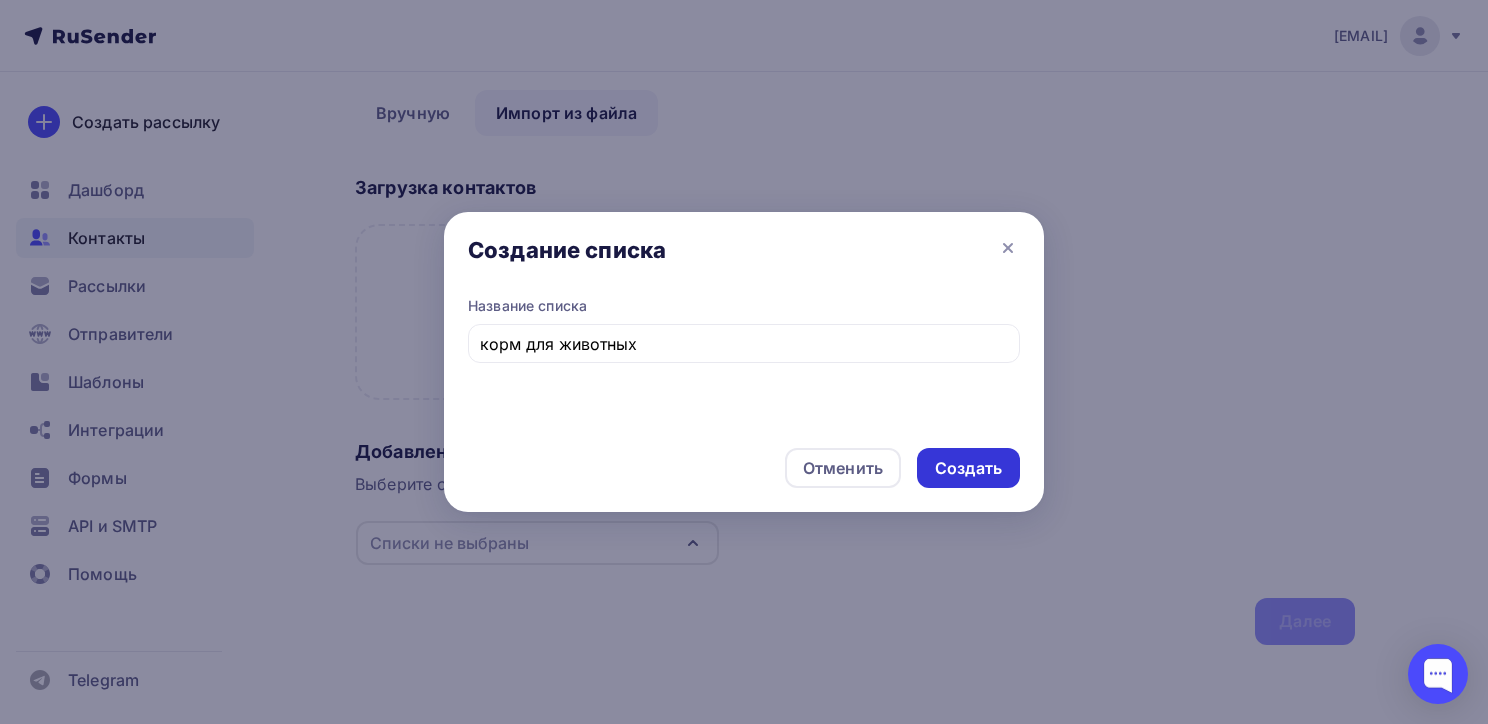 click on "Создать" at bounding box center [968, 468] 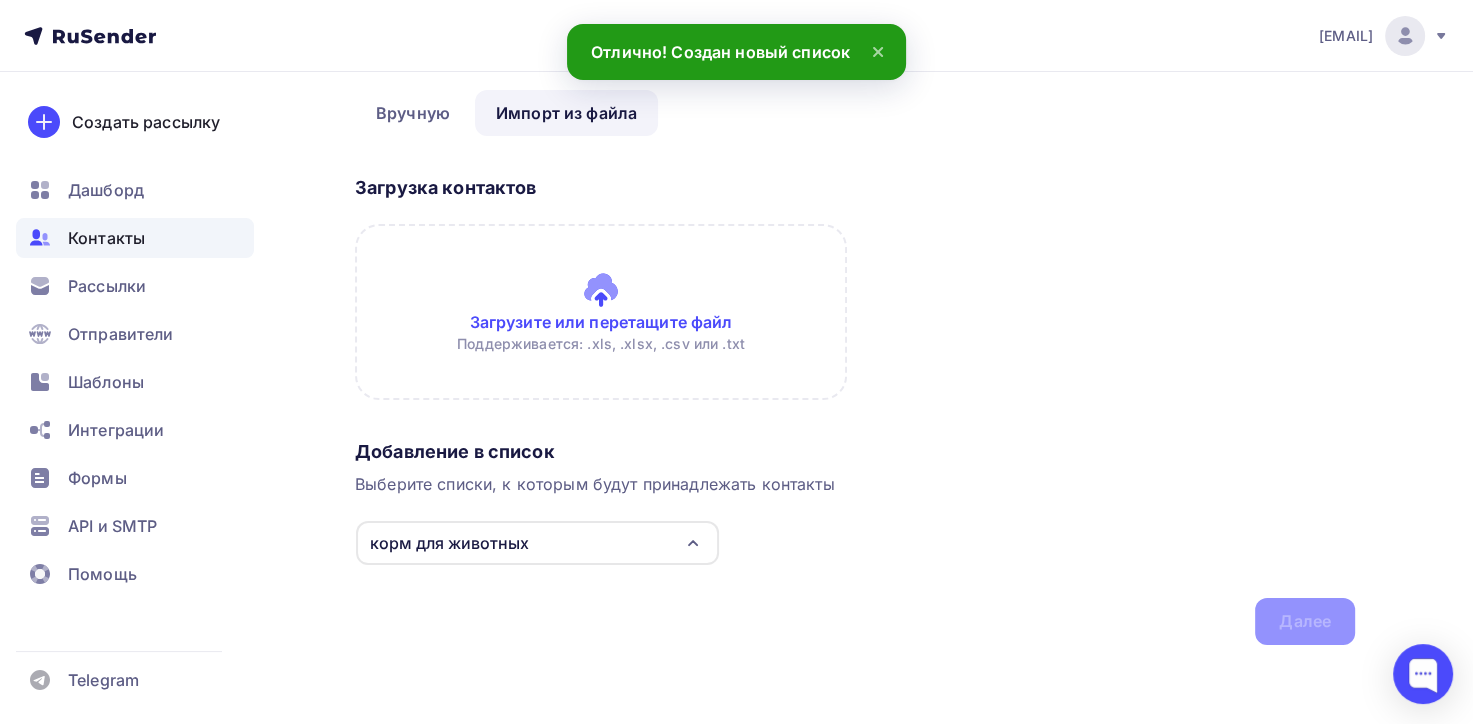 click at bounding box center [601, 312] 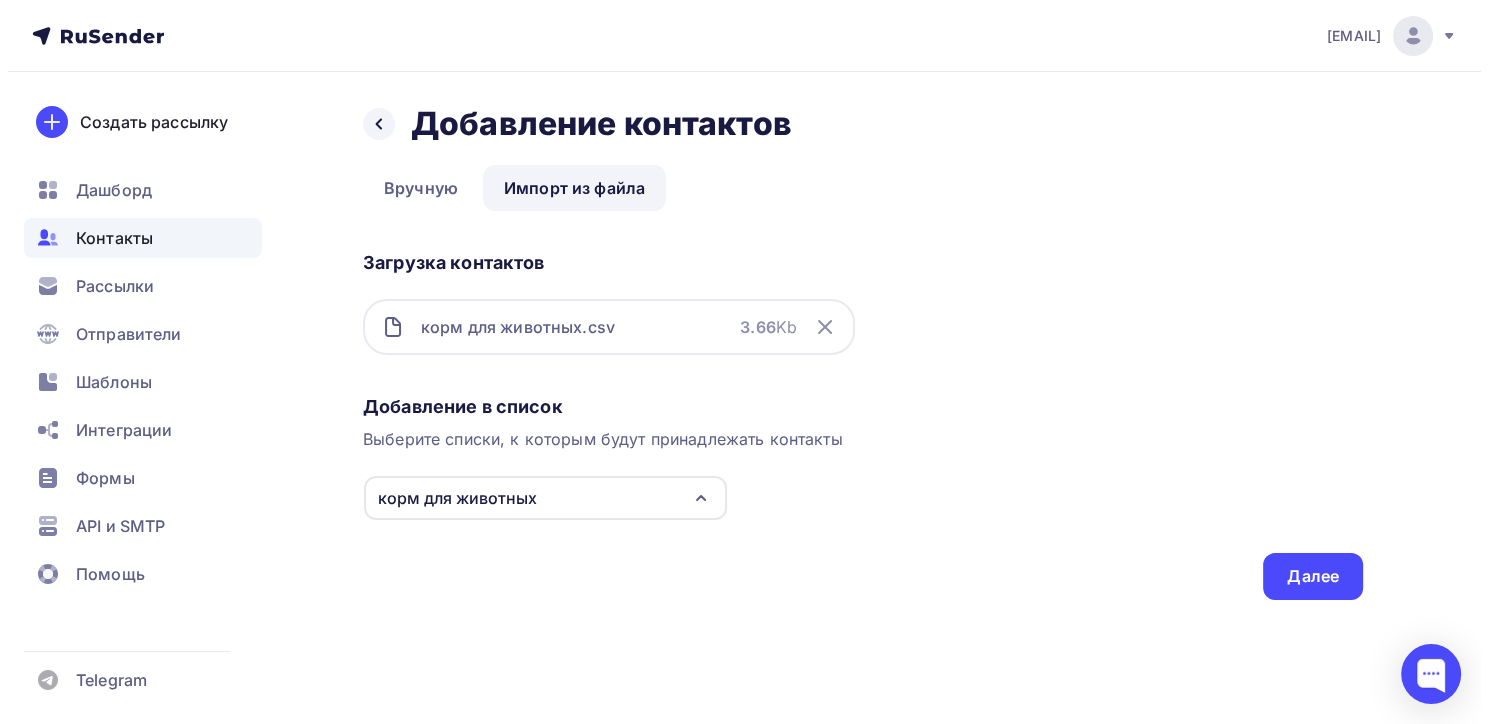 scroll, scrollTop: 0, scrollLeft: 0, axis: both 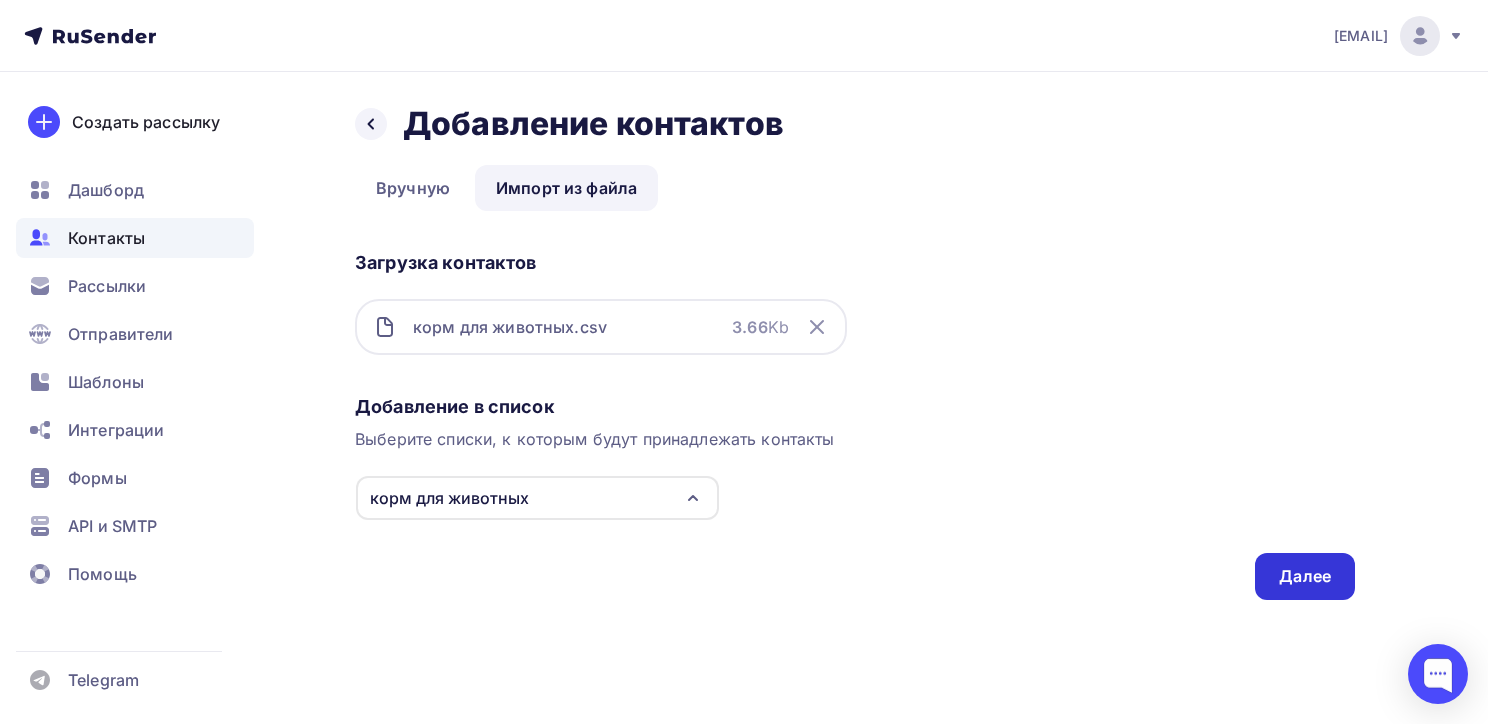 click on "Далее" at bounding box center (1305, 576) 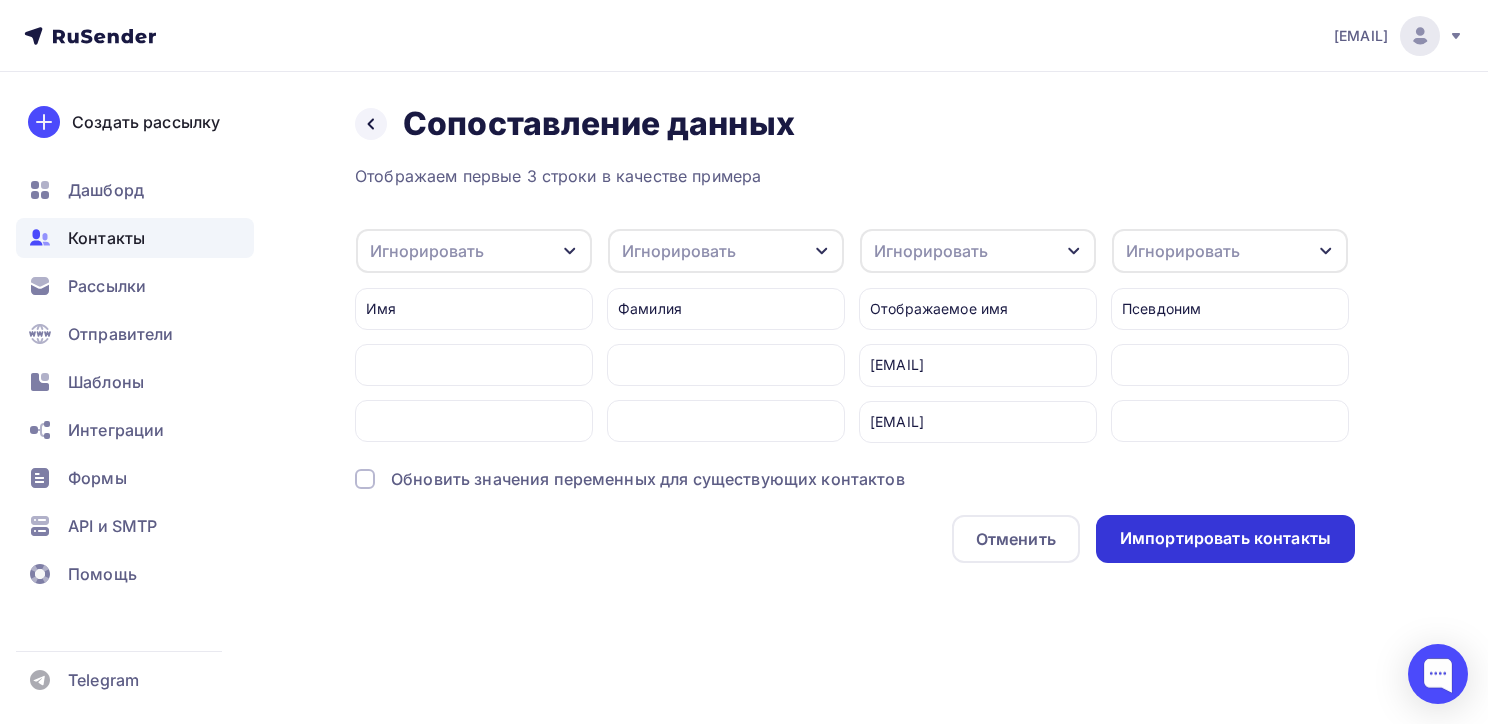 click on "Импортировать контакты" at bounding box center (1225, 538) 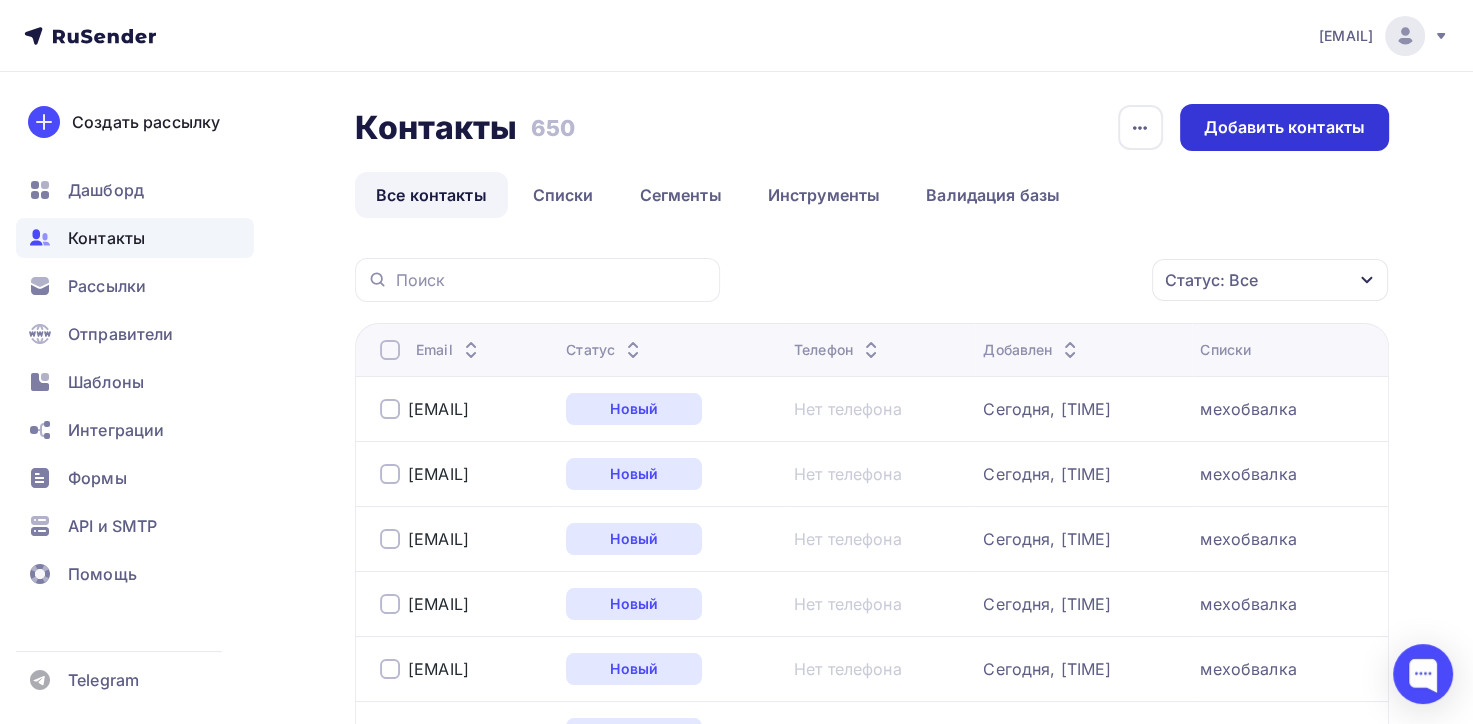 click on "Добавить контакты" at bounding box center [1284, 127] 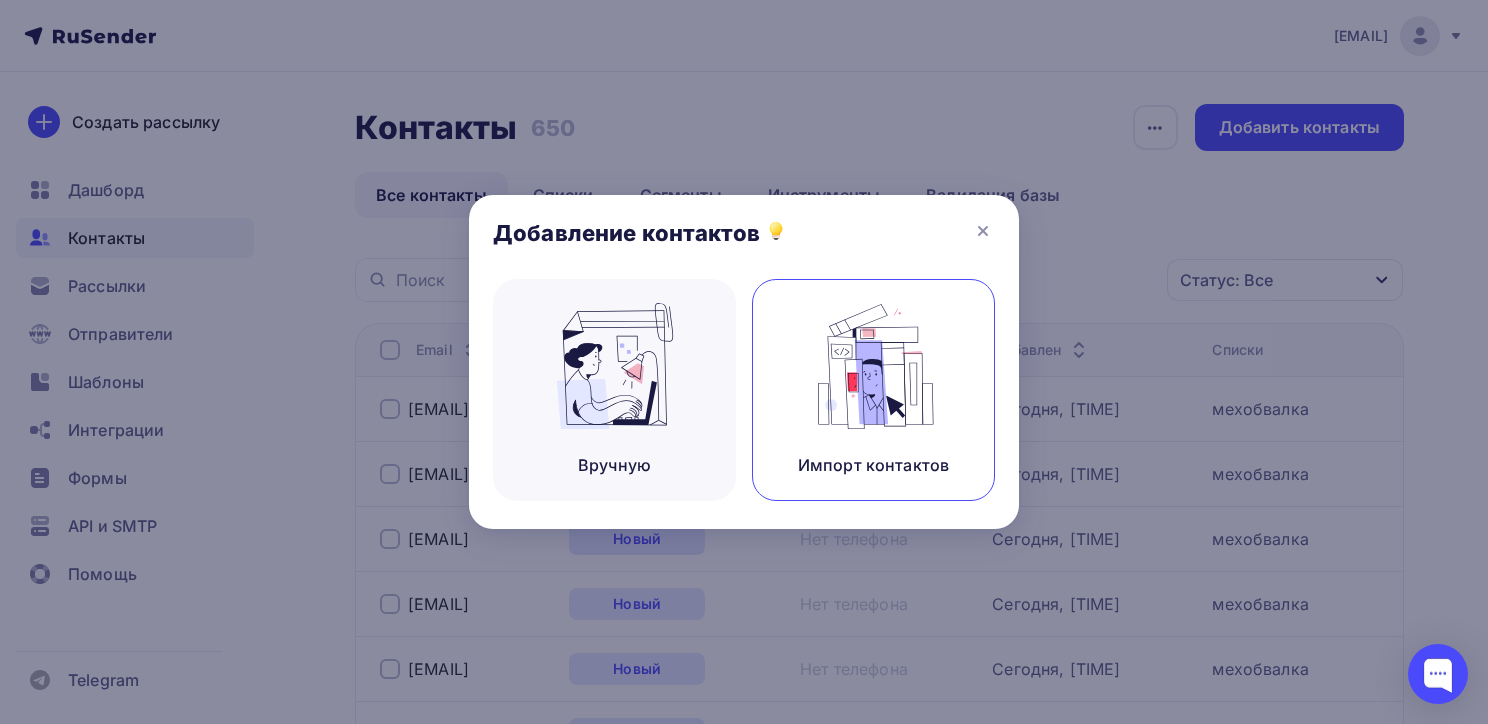 click on "Импорт контактов" at bounding box center (873, 465) 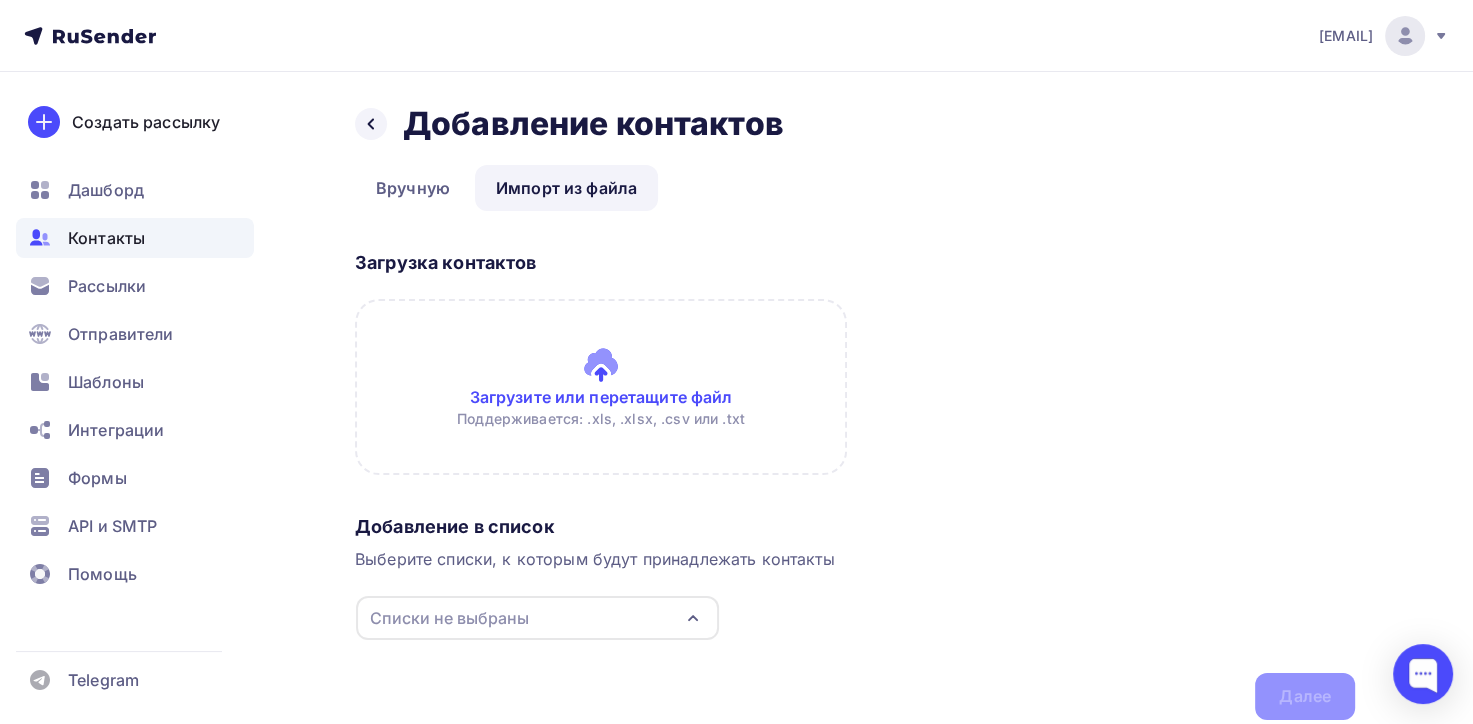 click at bounding box center [601, 387] 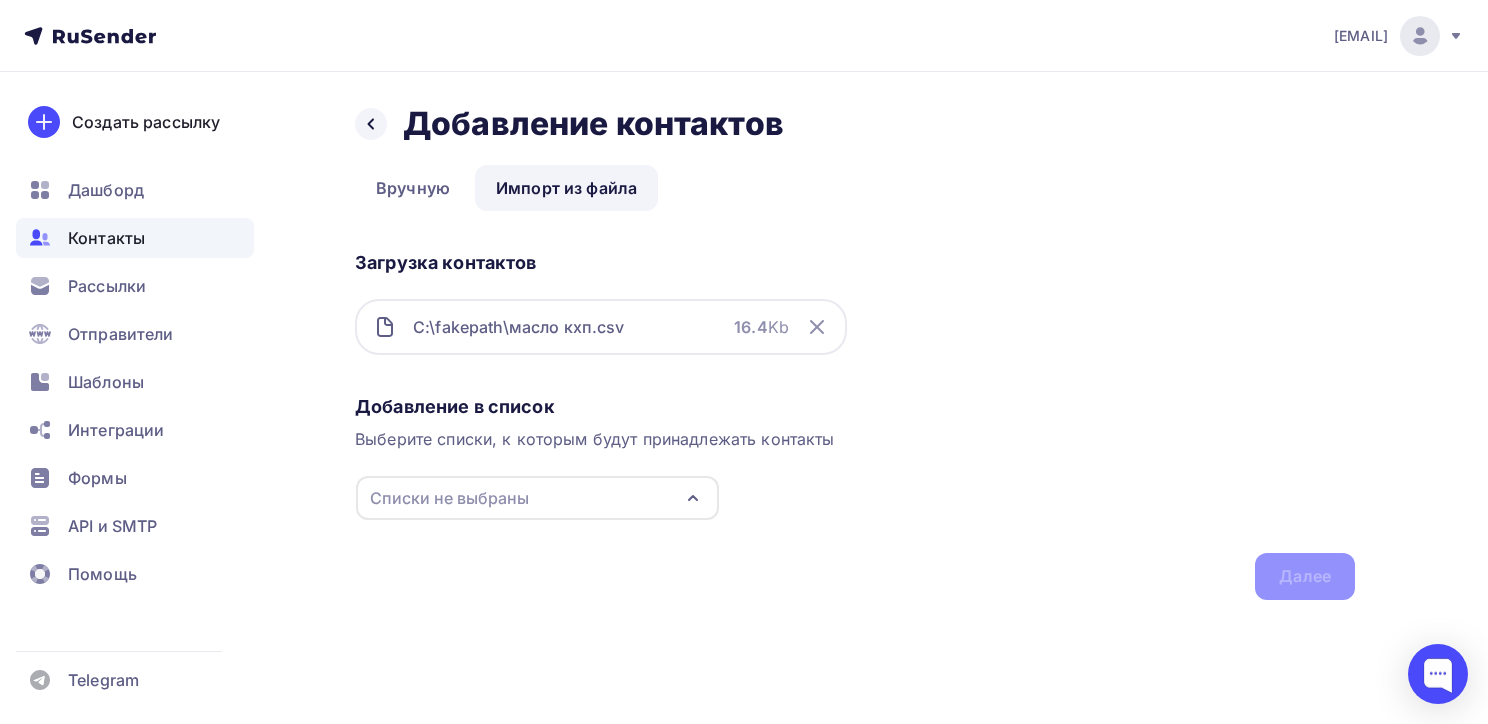 click 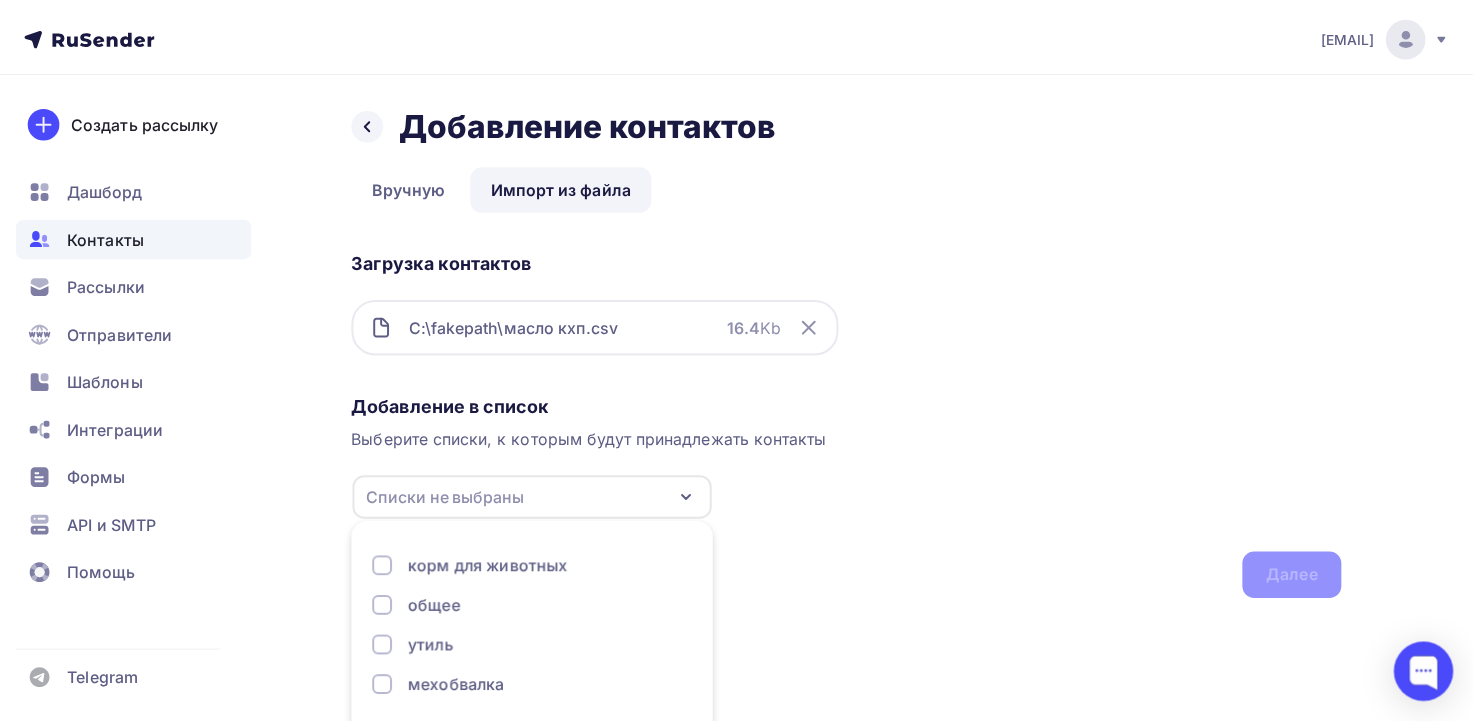 scroll, scrollTop: 88, scrollLeft: 0, axis: vertical 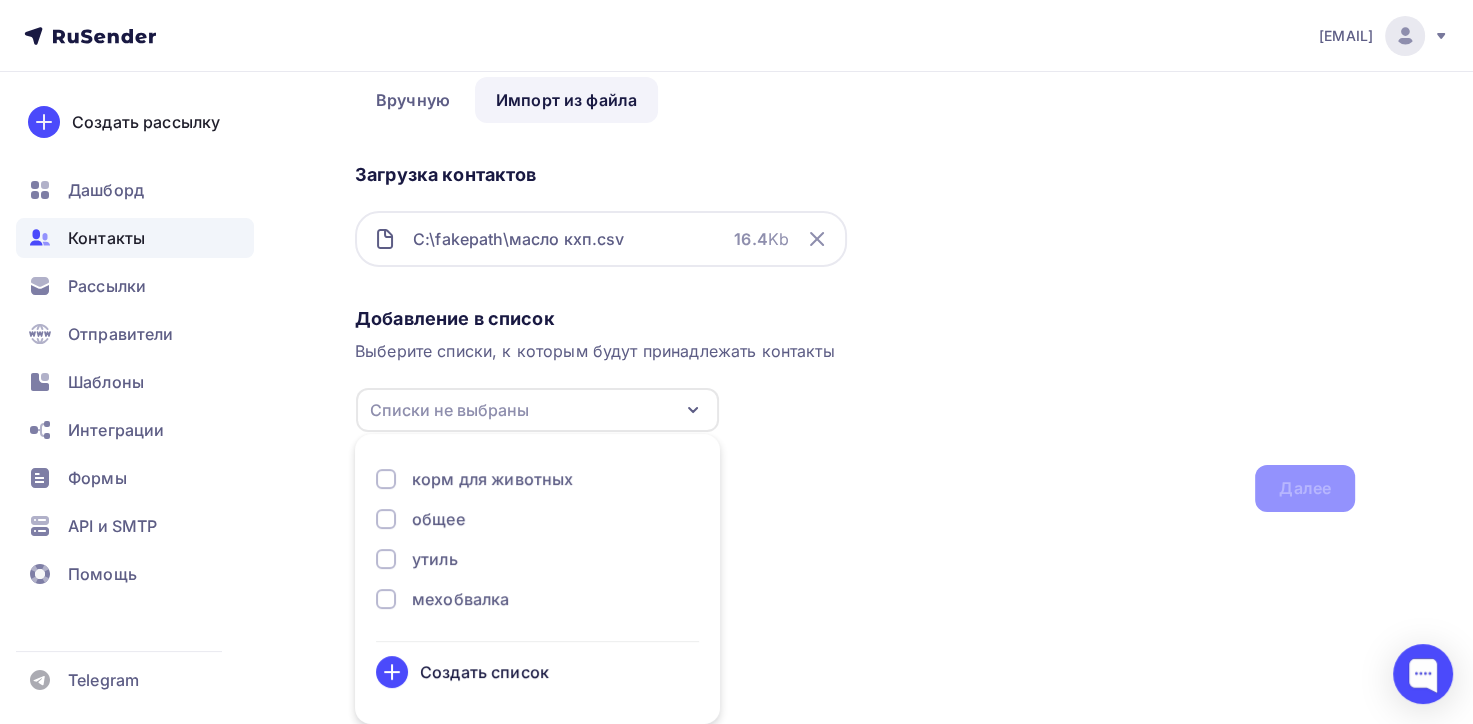 click at bounding box center [386, 519] 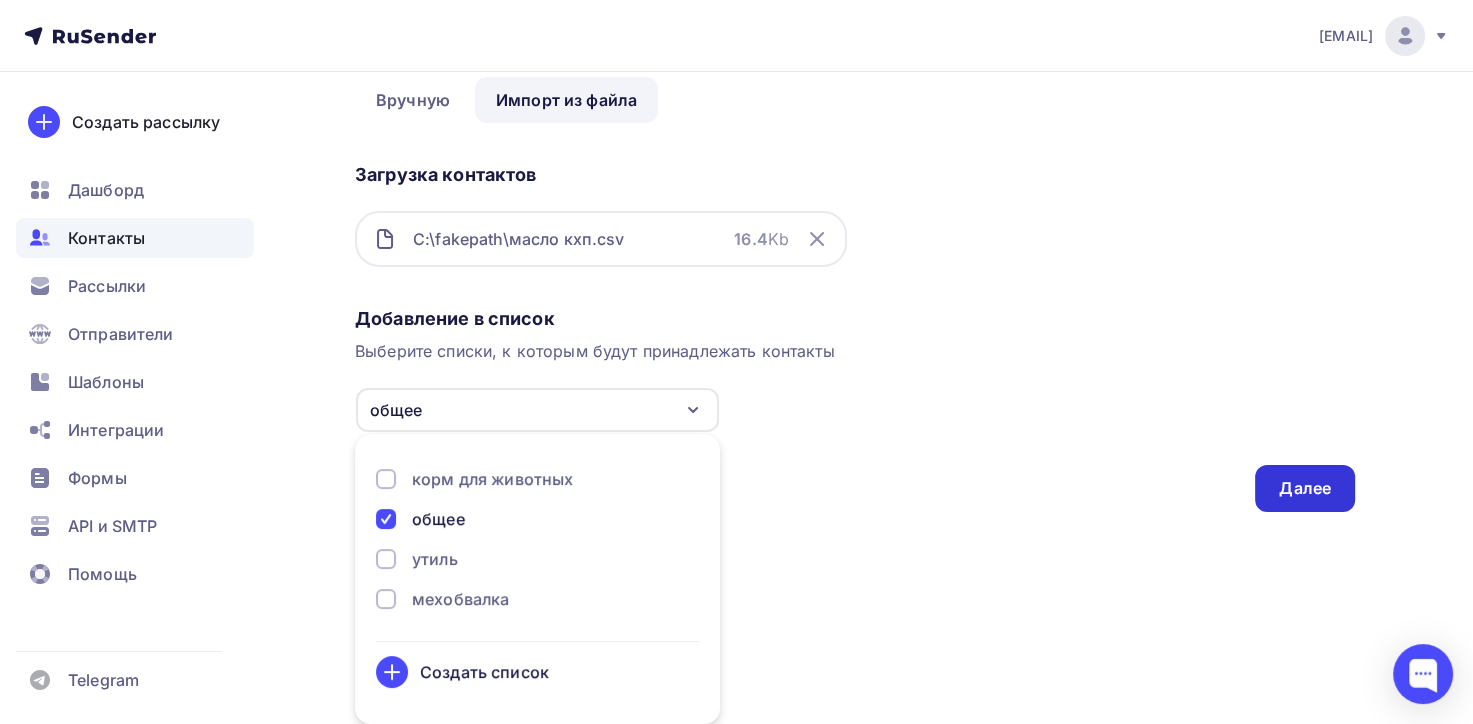 click on "Далее" at bounding box center (1305, 488) 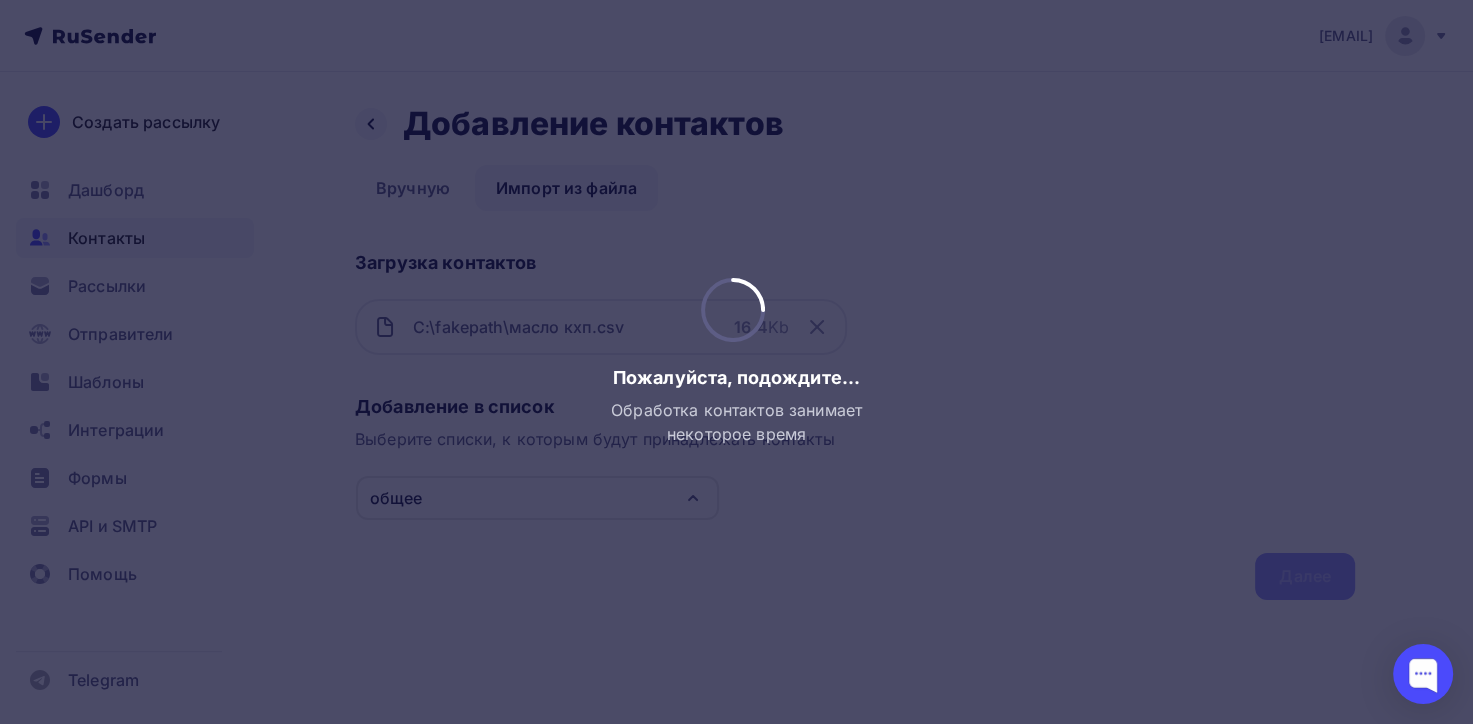 scroll, scrollTop: 0, scrollLeft: 0, axis: both 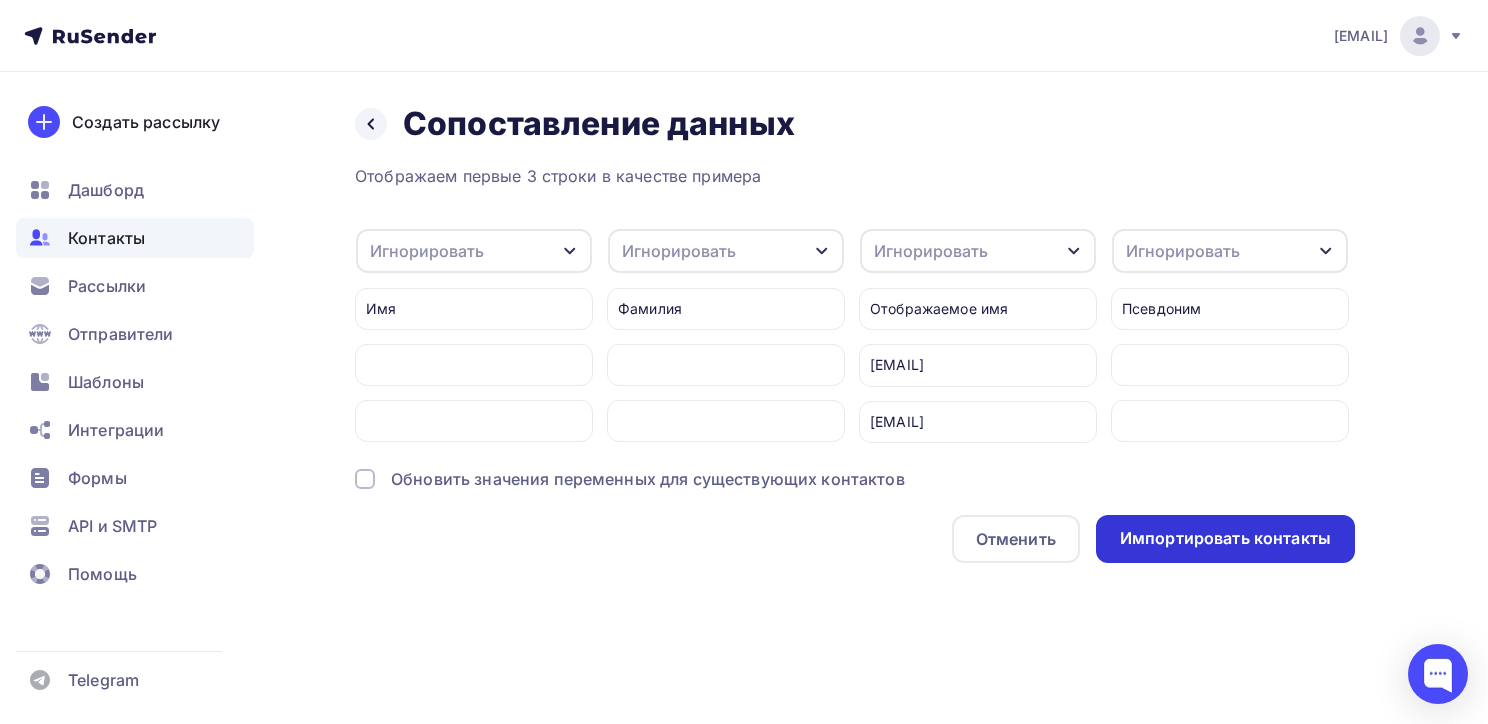 click on "Импортировать контакты" at bounding box center (1225, 538) 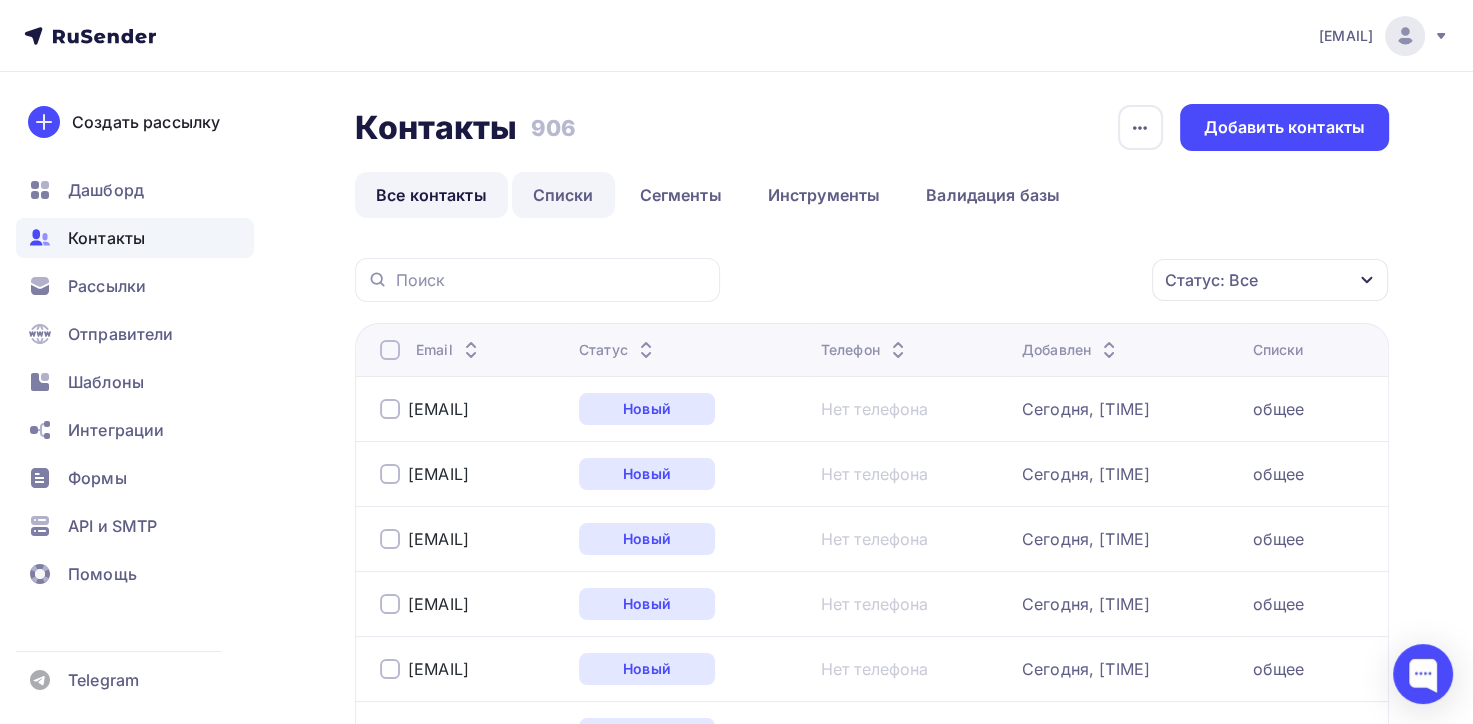 click on "Списки" at bounding box center [563, 195] 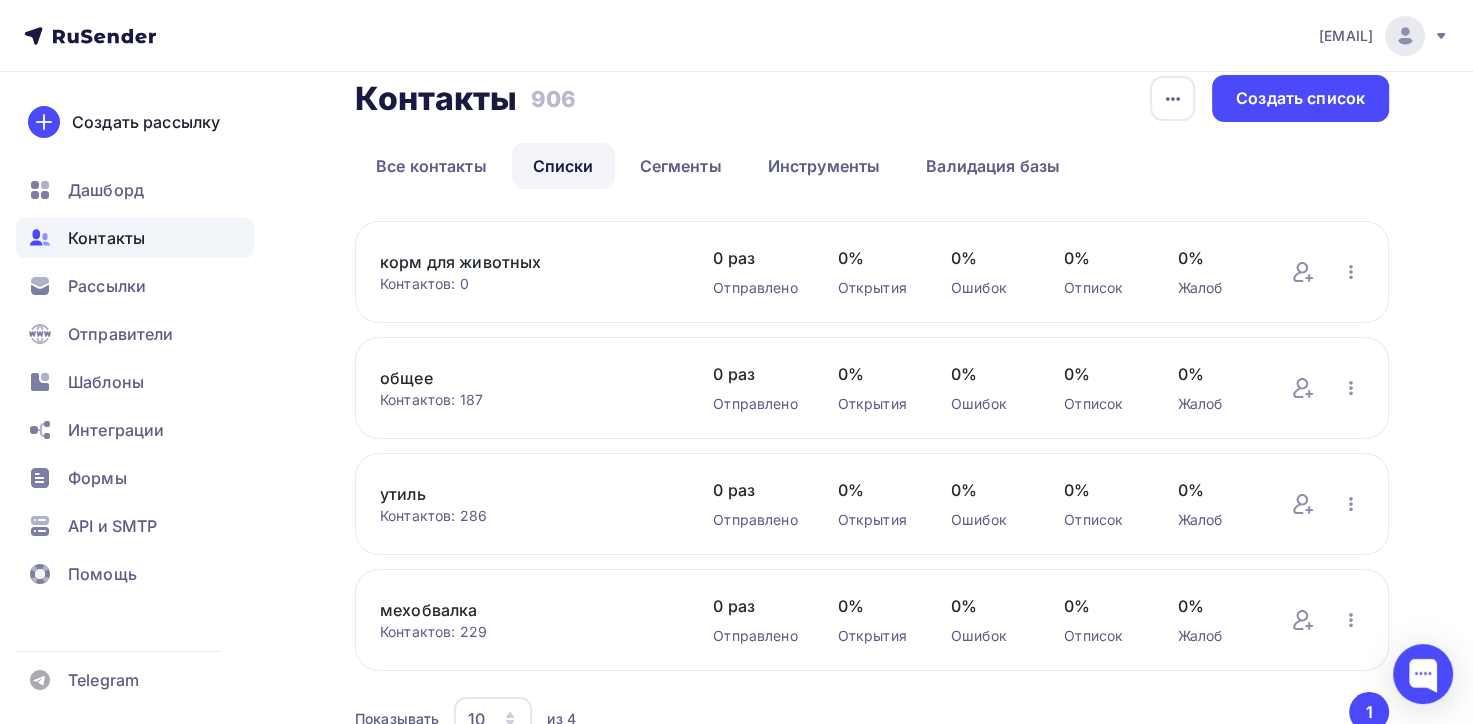 scroll, scrollTop: 0, scrollLeft: 0, axis: both 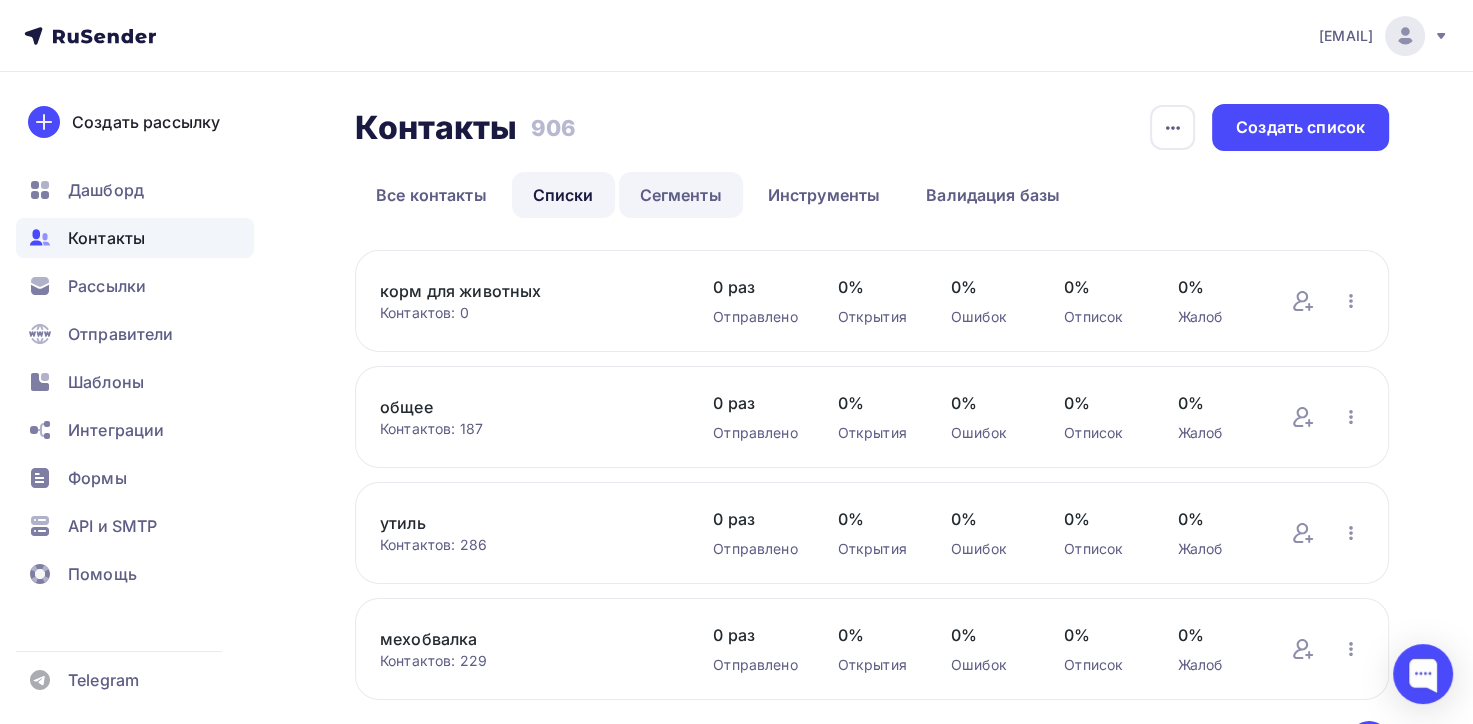 click on "Сегменты" at bounding box center (681, 195) 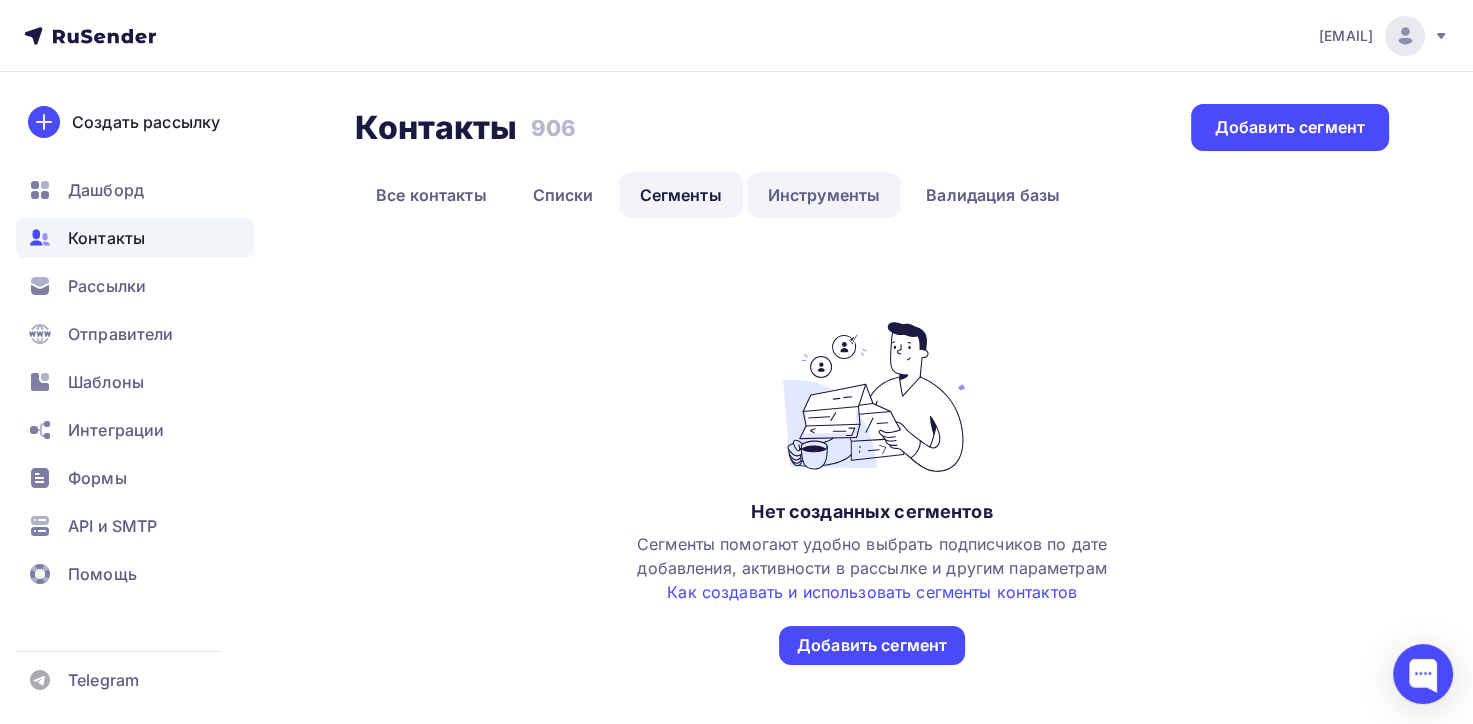 click on "Инструменты" at bounding box center (824, 195) 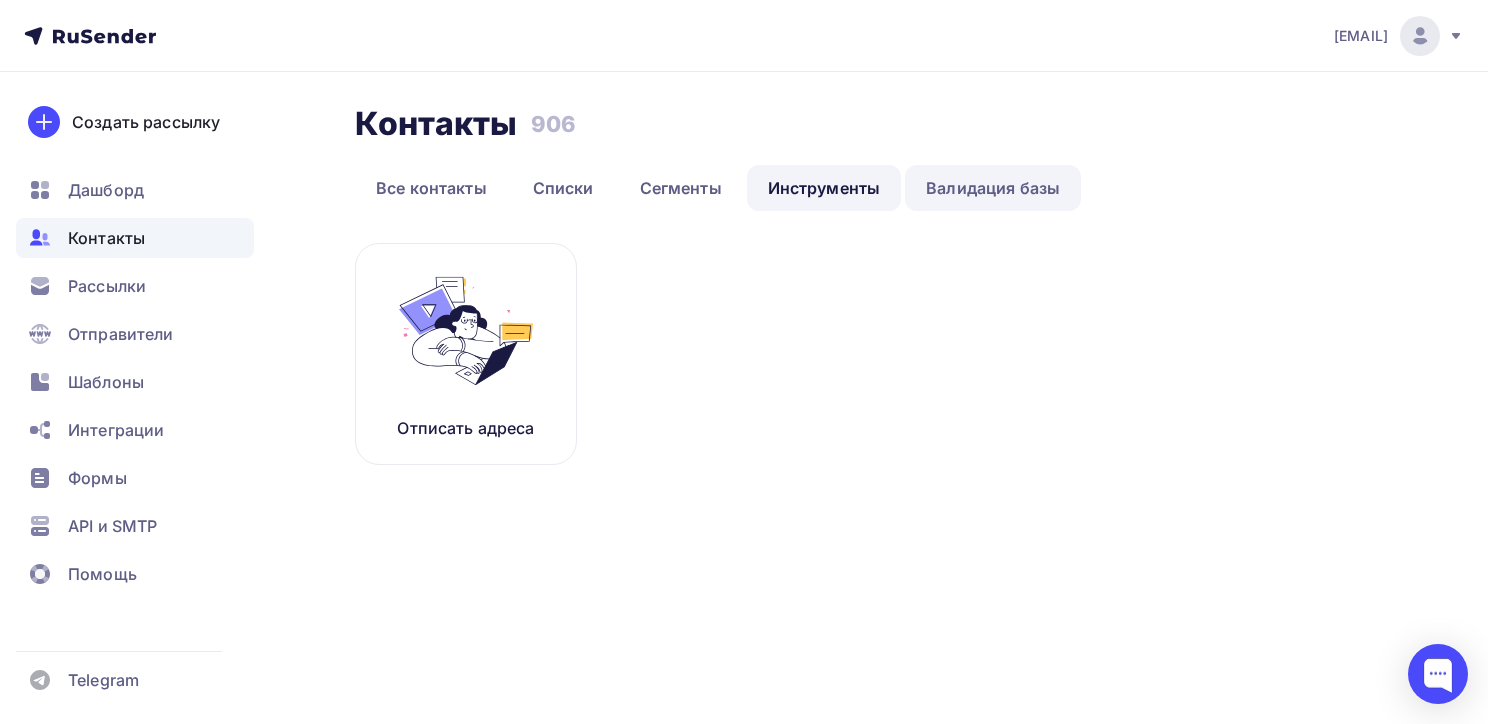 click on "Валидация базы" at bounding box center (993, 188) 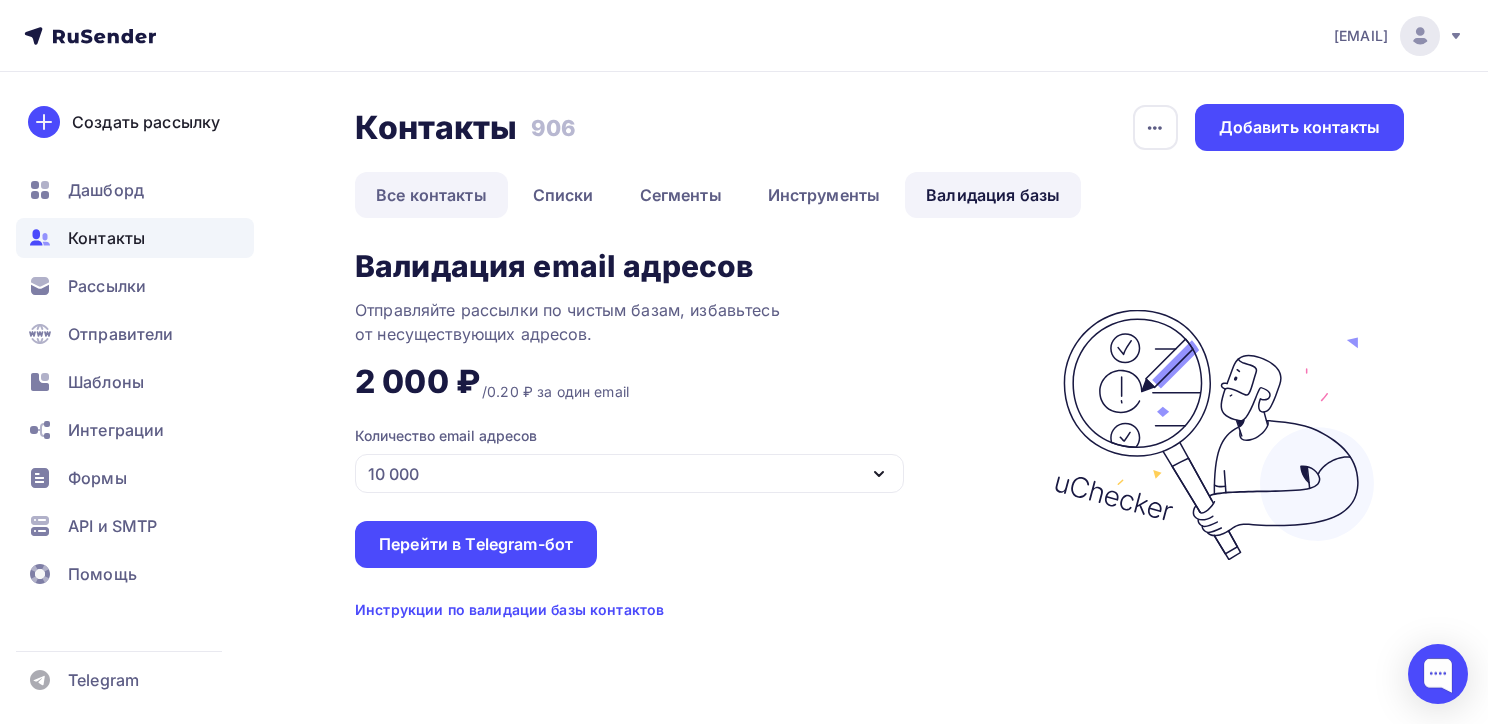 click on "Все контакты" at bounding box center [431, 195] 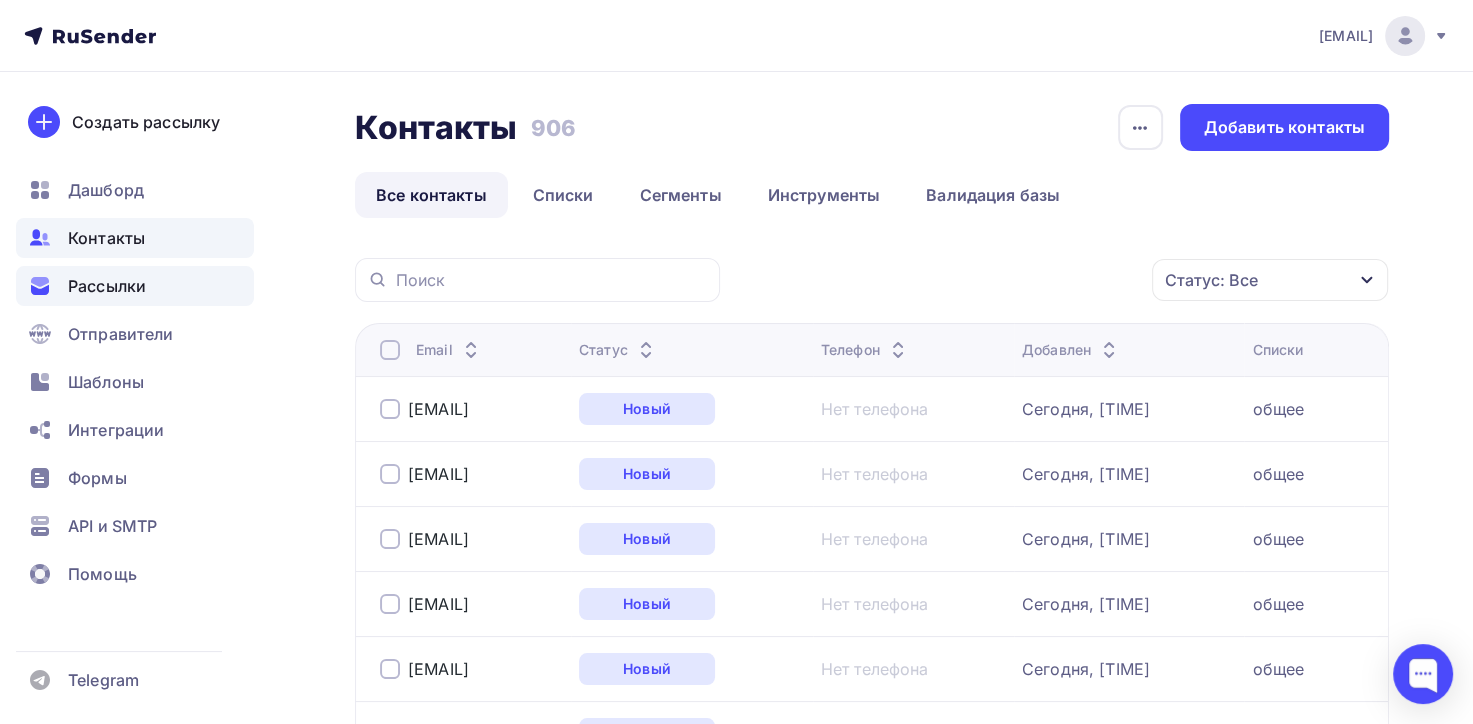 click on "Рассылки" at bounding box center (107, 286) 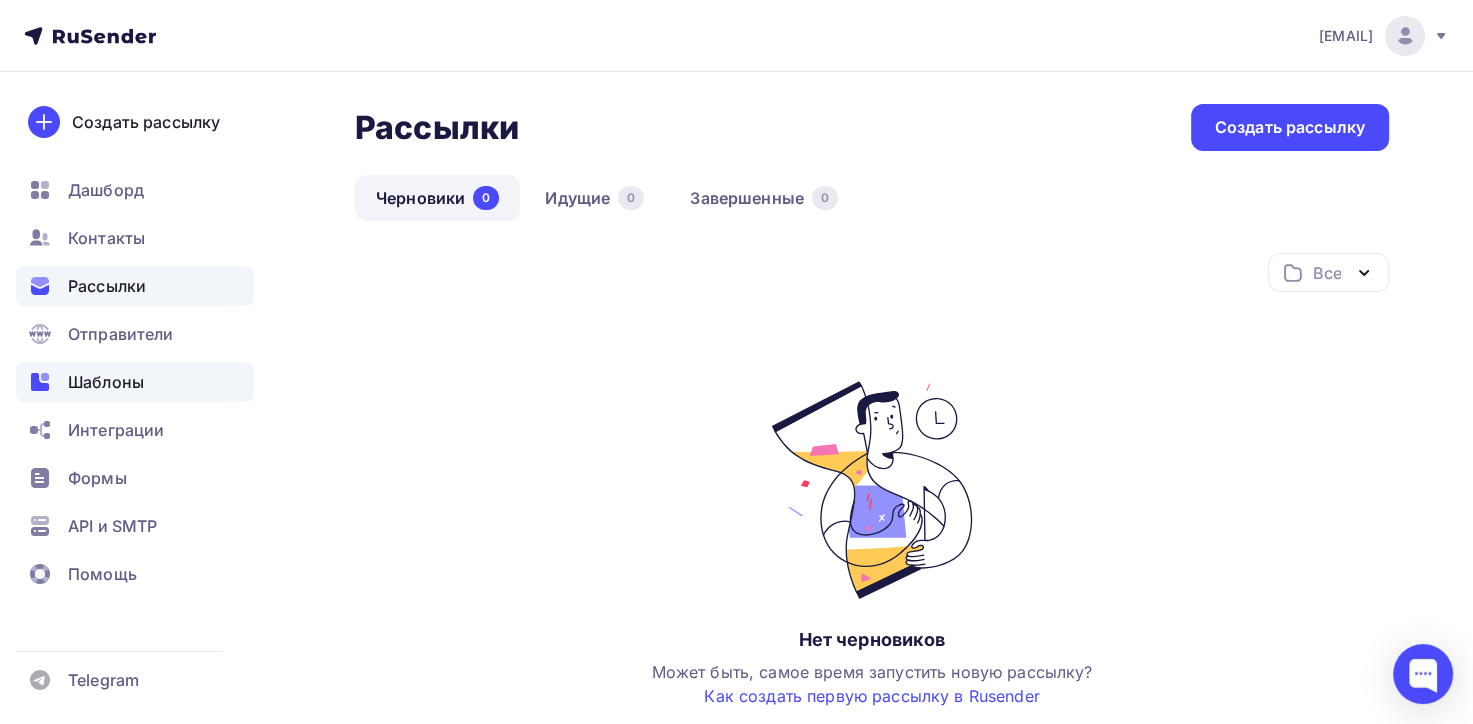click on "Шаблоны" at bounding box center [106, 382] 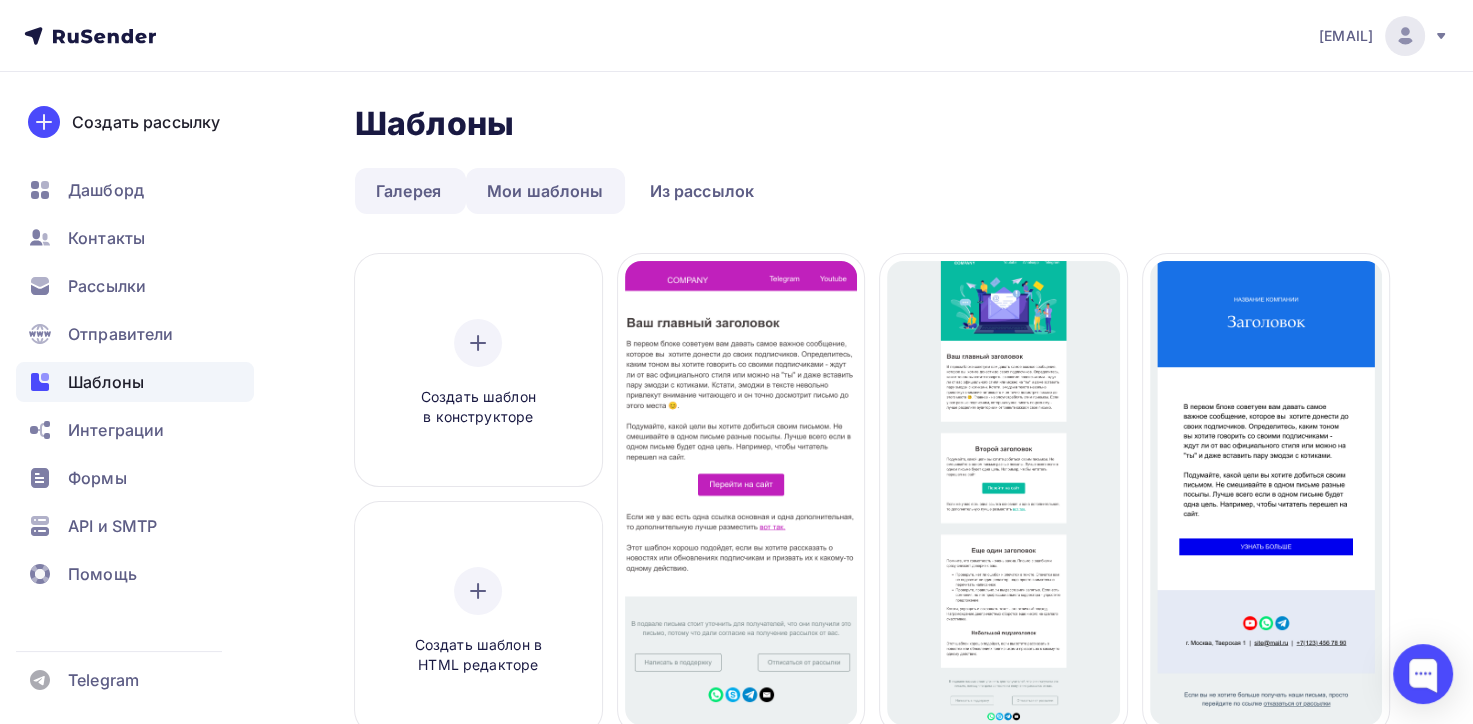 click on "Мои шаблоны" at bounding box center [545, 191] 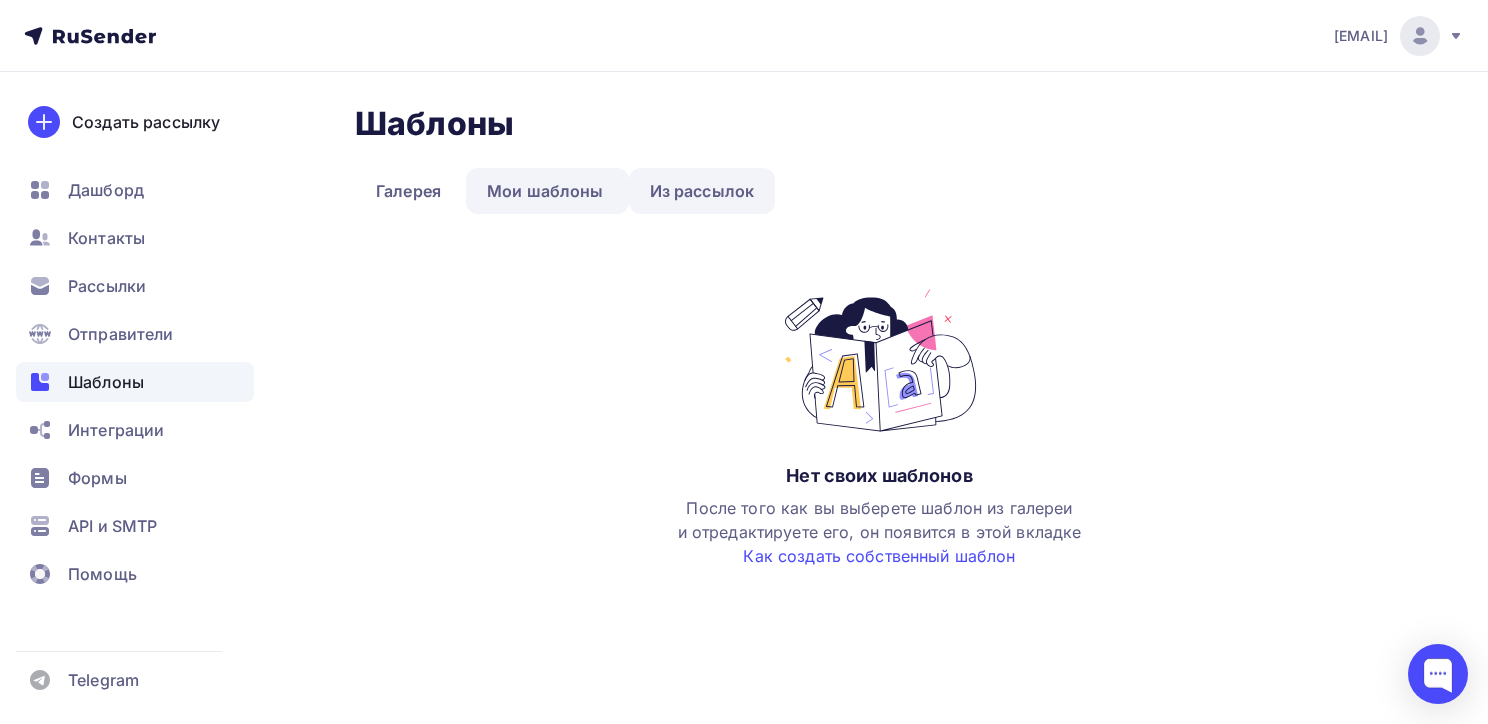 click on "Из рассылок" at bounding box center (702, 191) 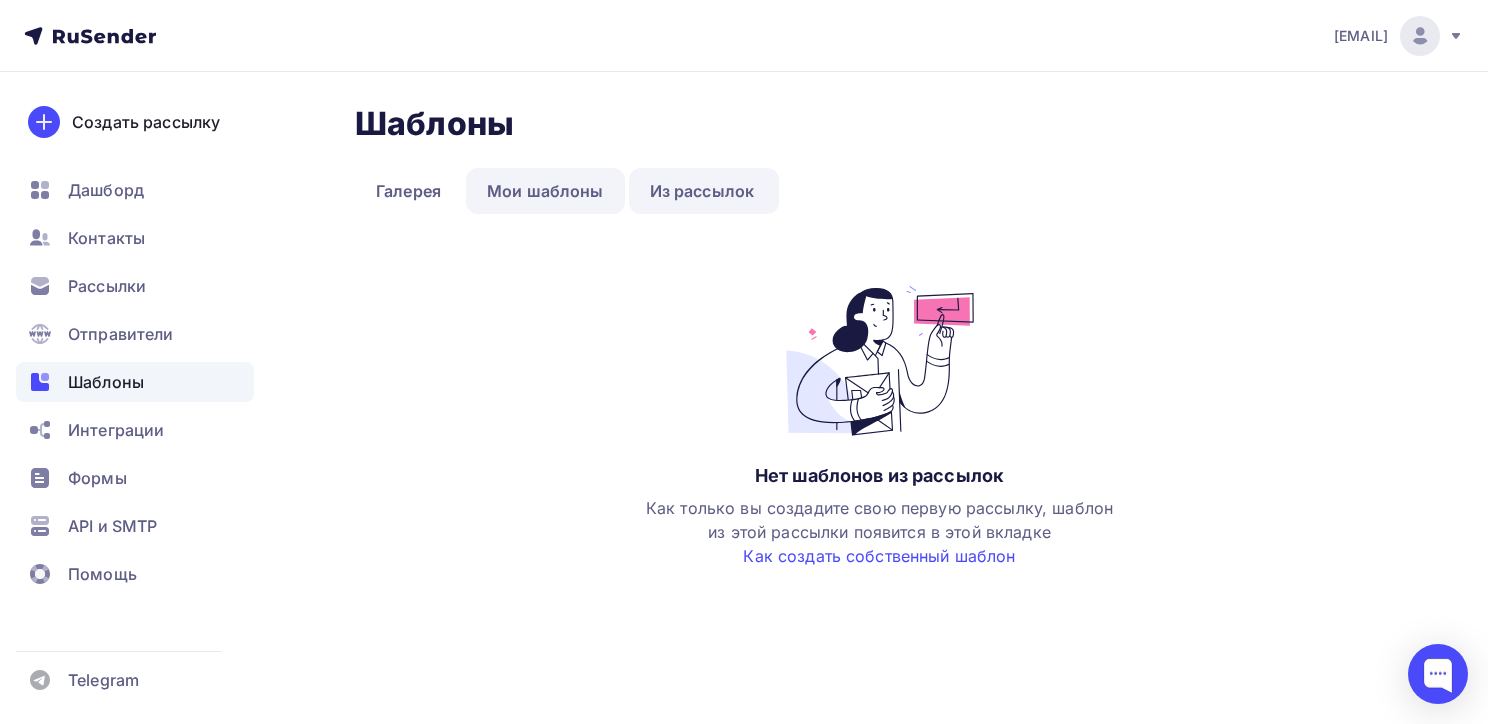click on "Мои шаблоны" at bounding box center [545, 191] 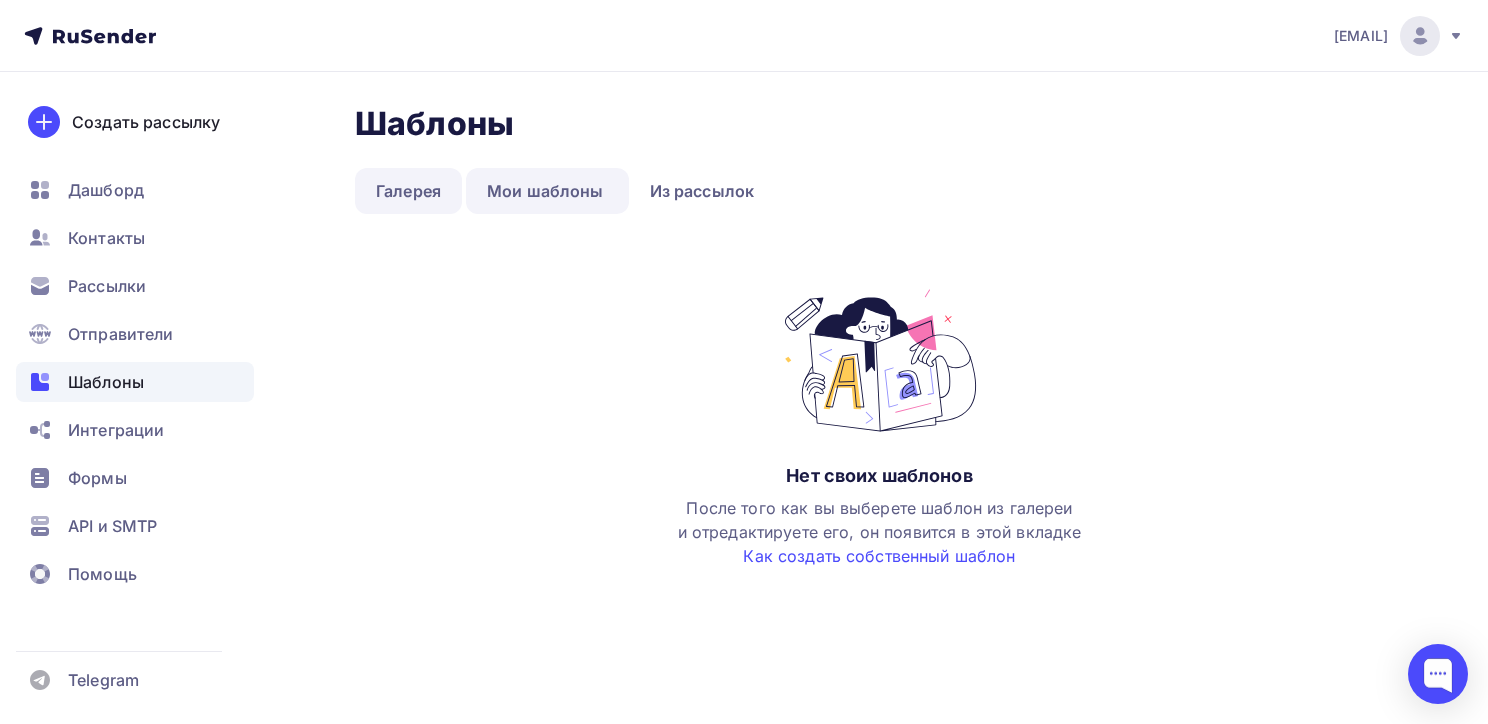 click on "Галерея" at bounding box center (408, 191) 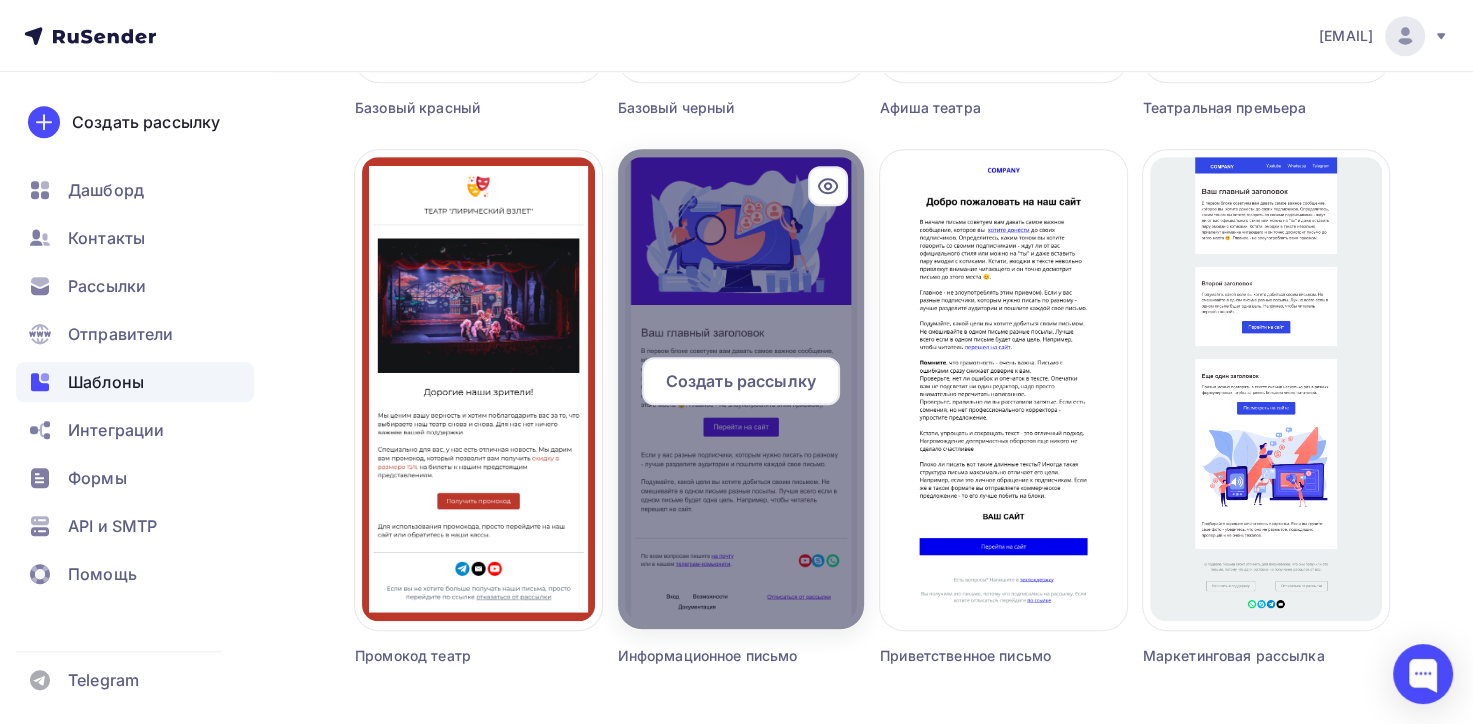 scroll, scrollTop: 1367, scrollLeft: 0, axis: vertical 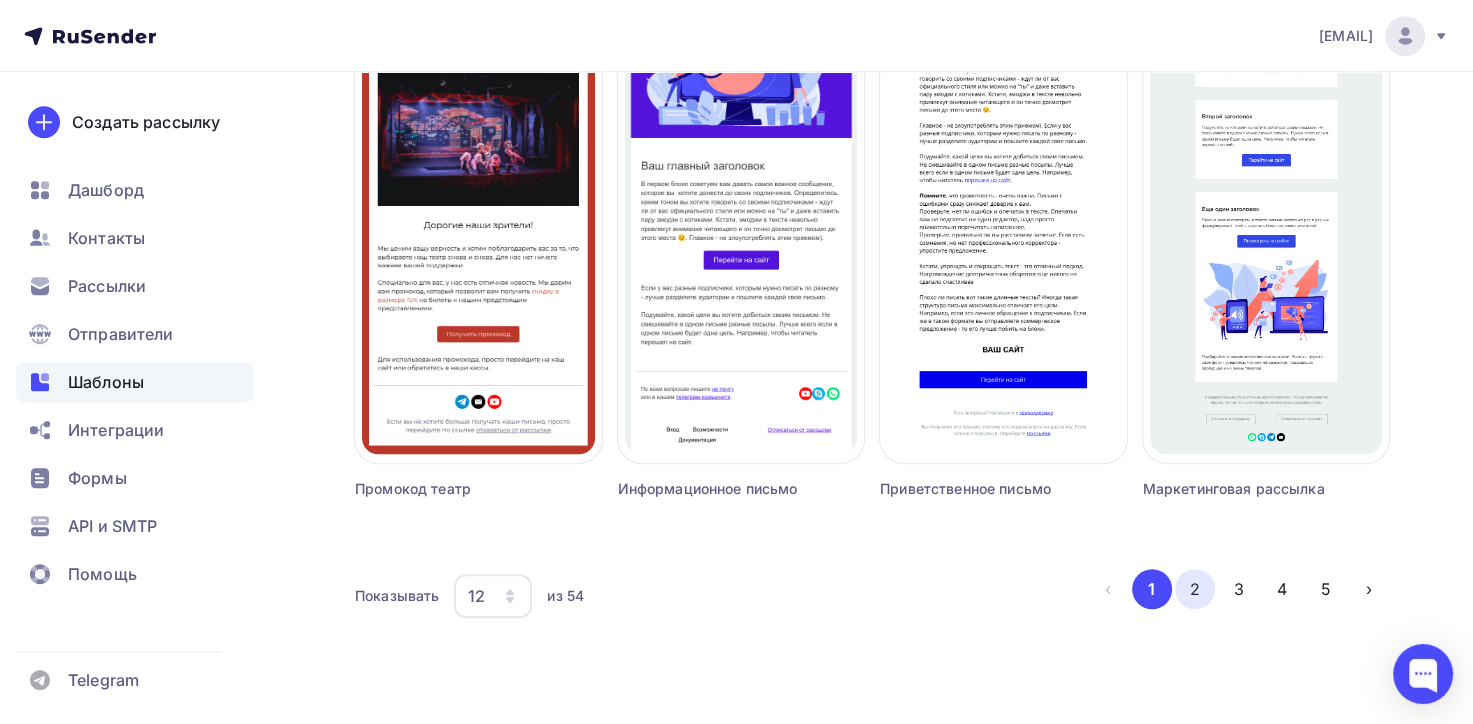 click on "2" at bounding box center (1195, 589) 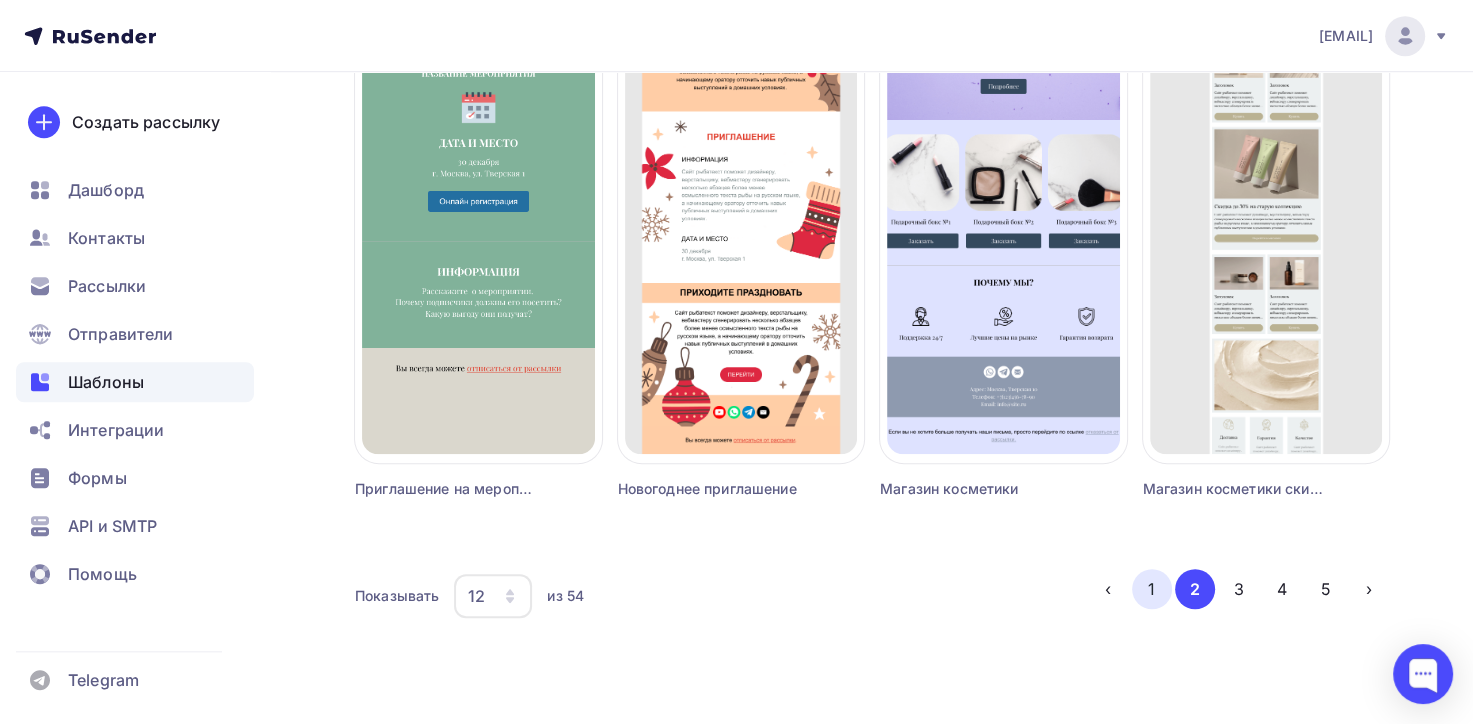 click on "1" at bounding box center [1152, 589] 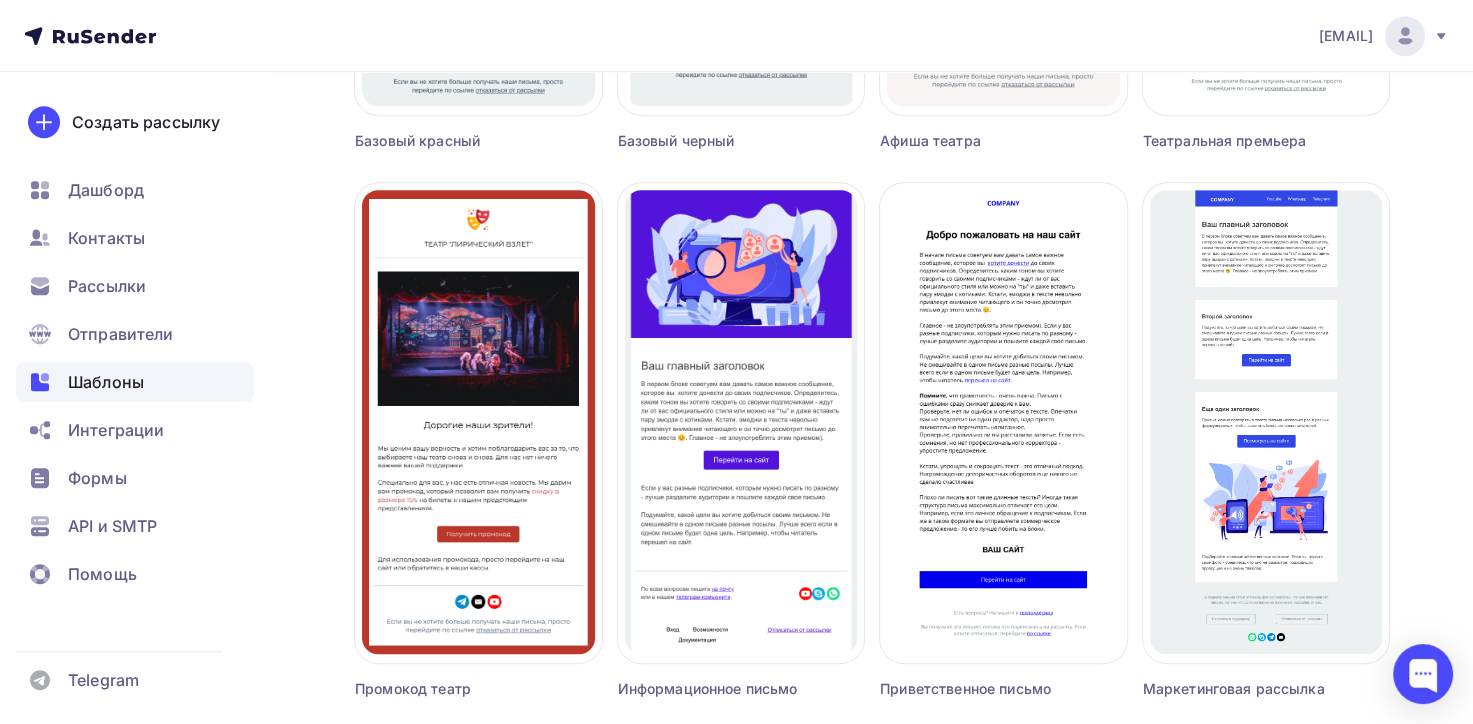 scroll, scrollTop: 1267, scrollLeft: 0, axis: vertical 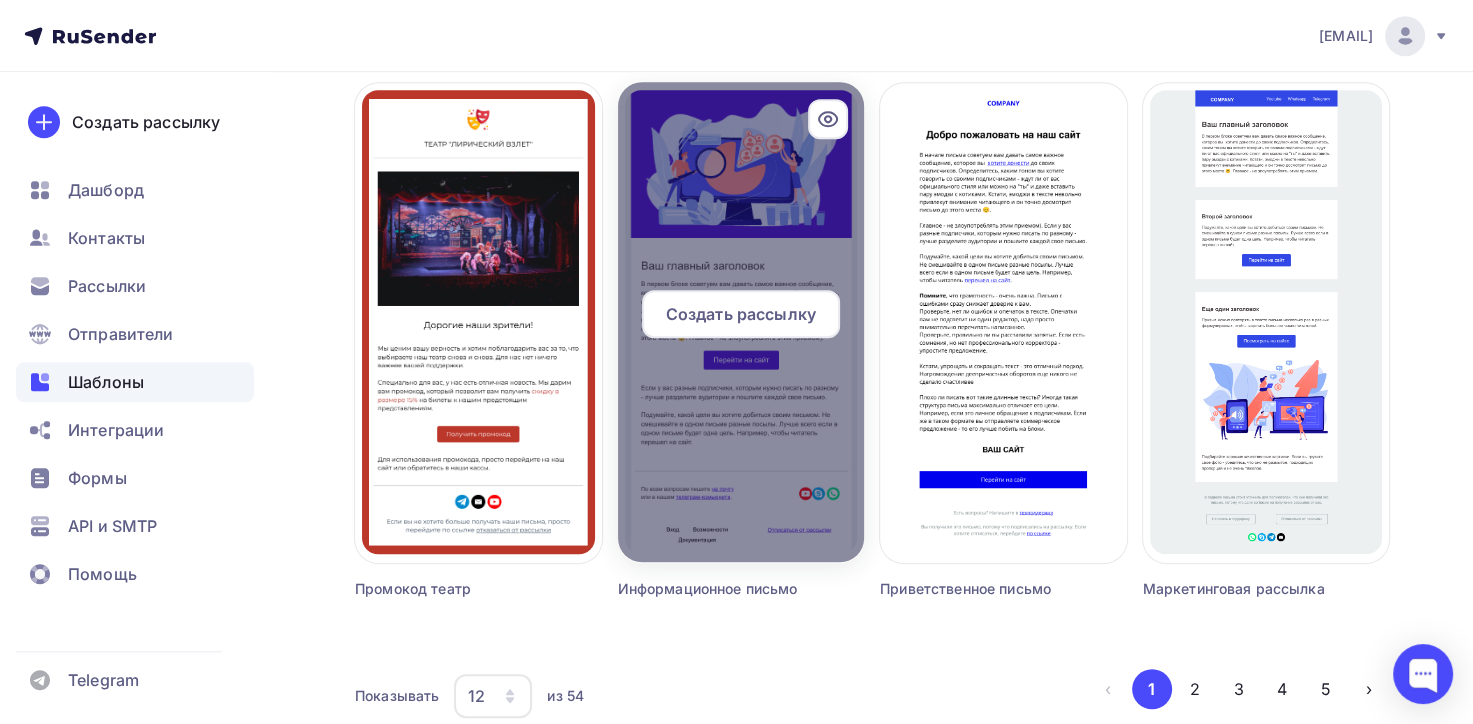 click at bounding box center (741, 322) 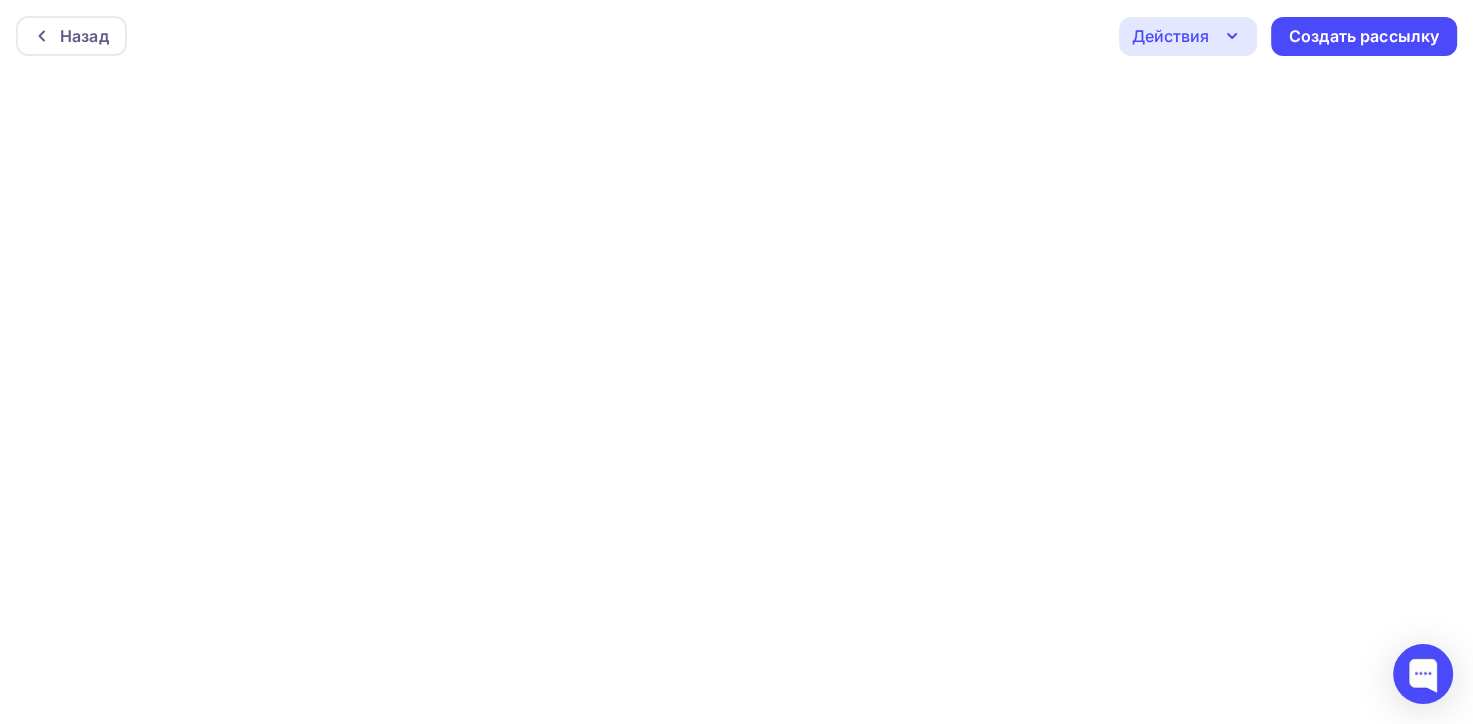scroll, scrollTop: 0, scrollLeft: 0, axis: both 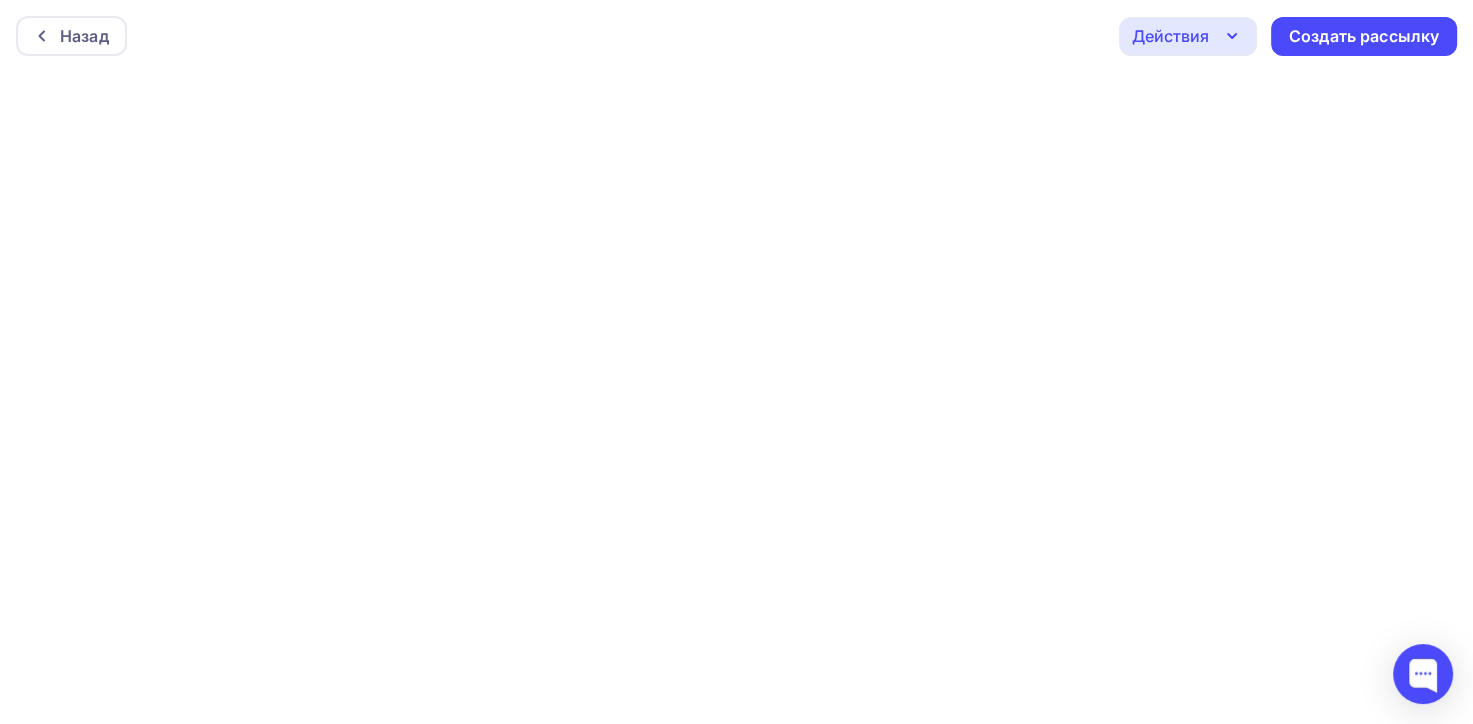 click 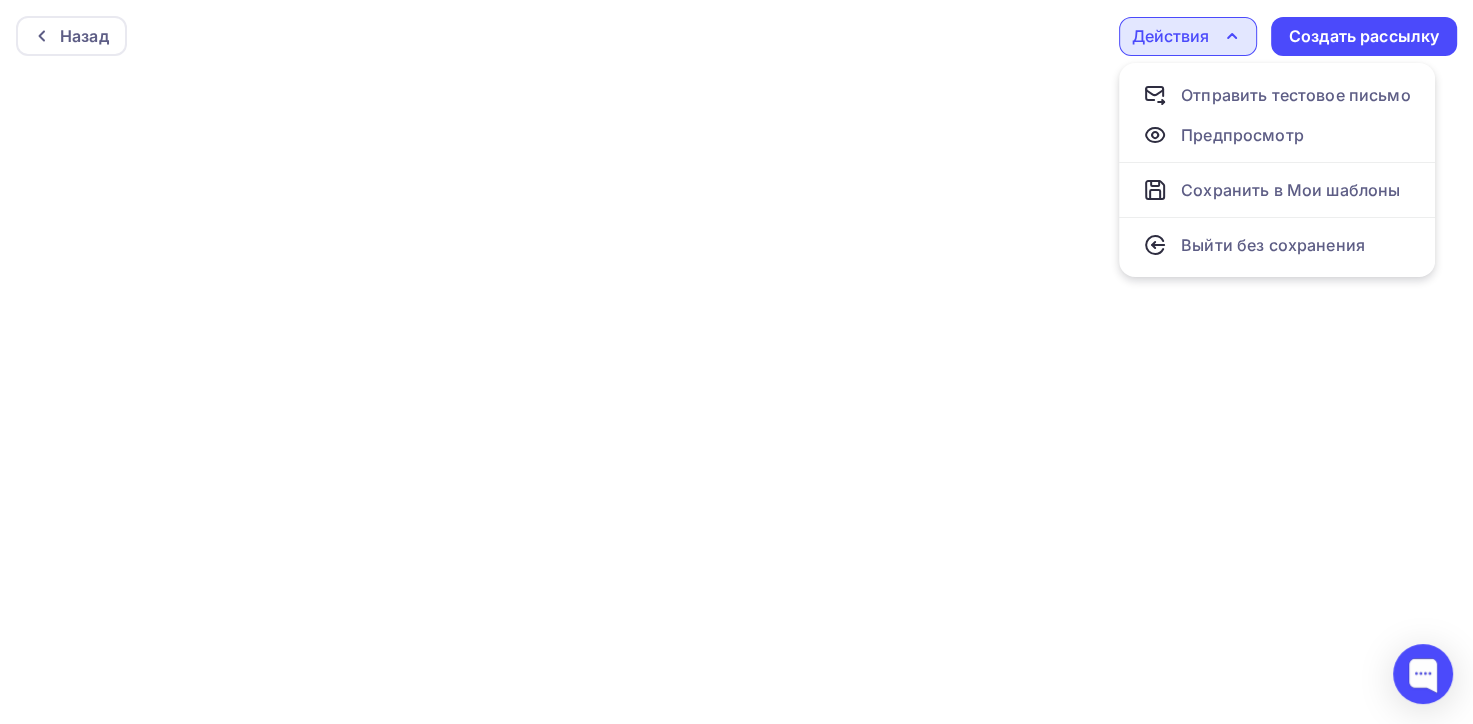 click on "Назад
Действия
Отправить тестовое письмо             Предпросмотр               Сохранить в Мои шаблоны               Выйти без сохранения               Создать рассылку" at bounding box center [736, 36] 